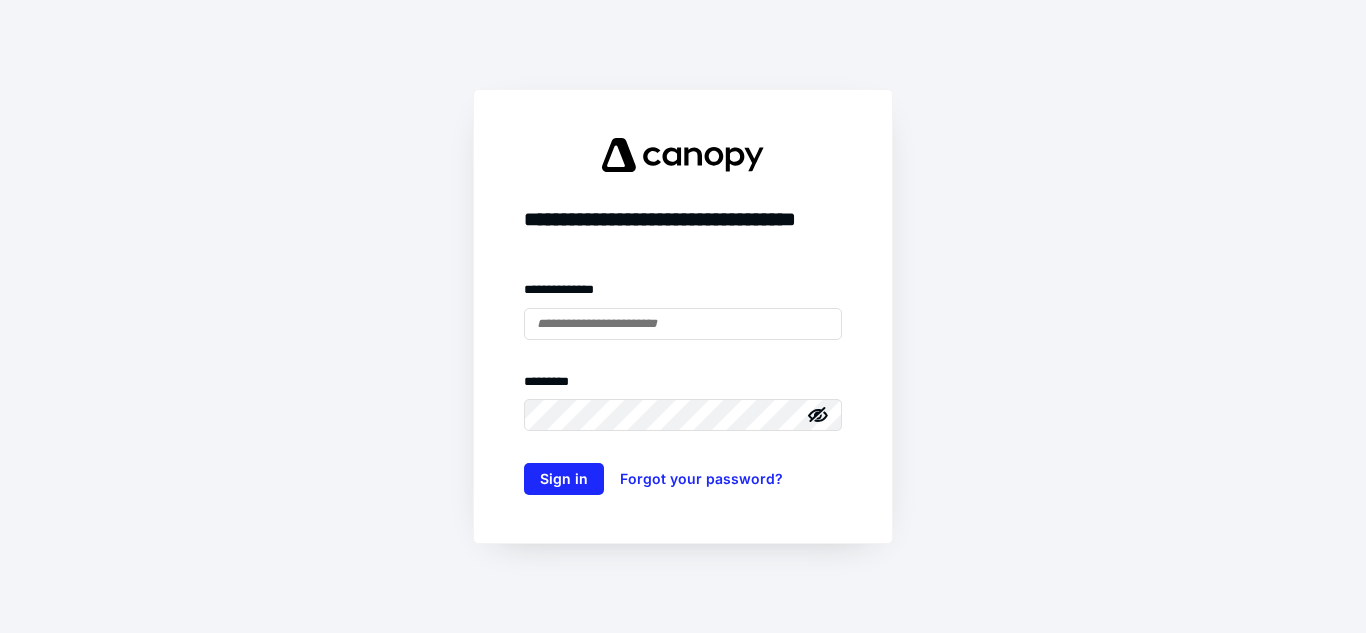 scroll, scrollTop: 0, scrollLeft: 0, axis: both 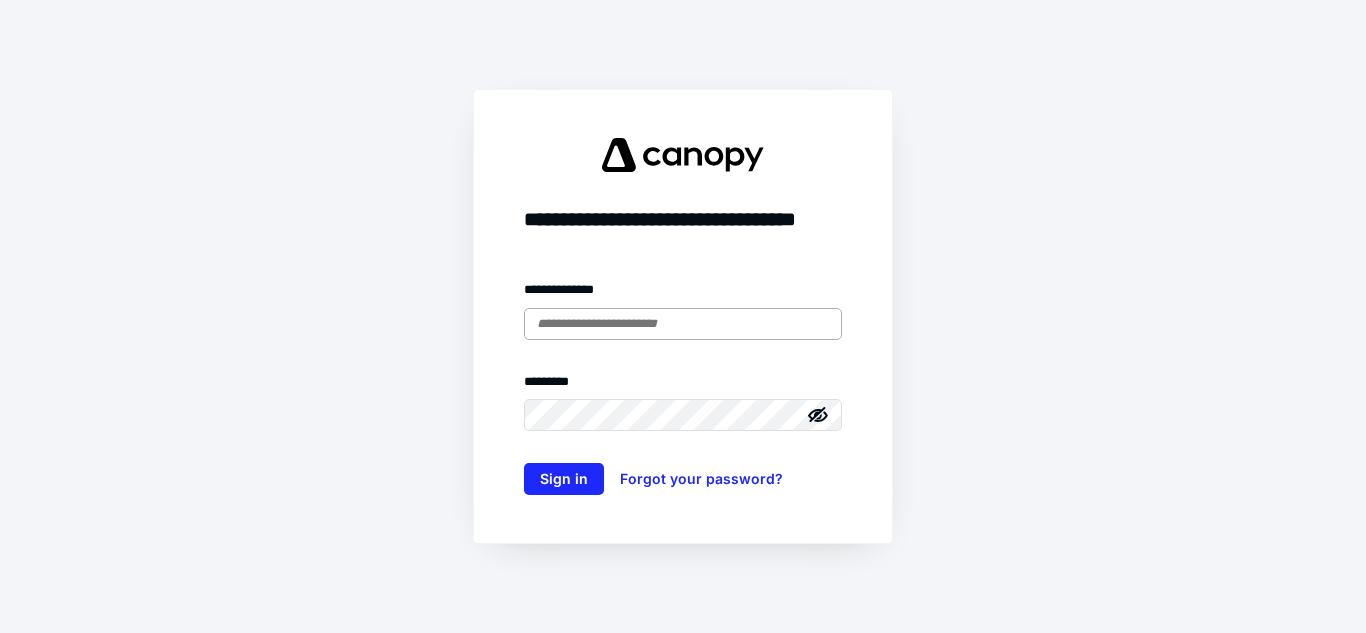 drag, startPoint x: 572, startPoint y: 318, endPoint x: 571, endPoint y: 308, distance: 10.049875 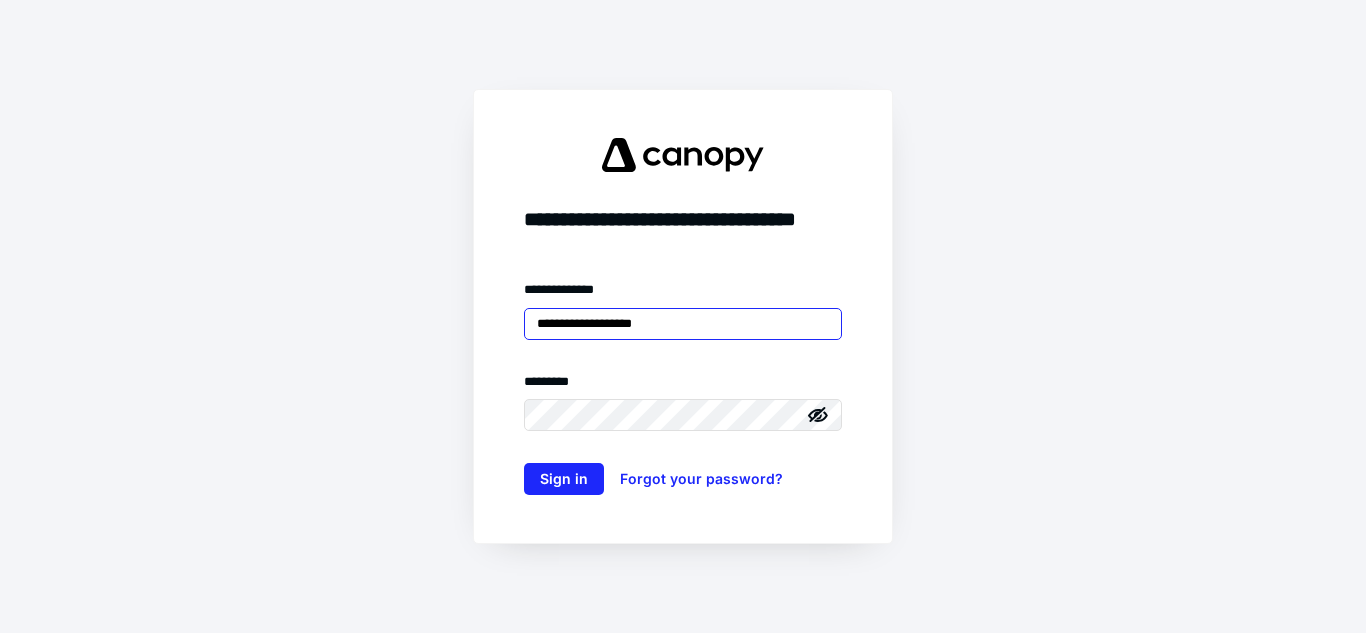 click on "**********" at bounding box center (683, 324) 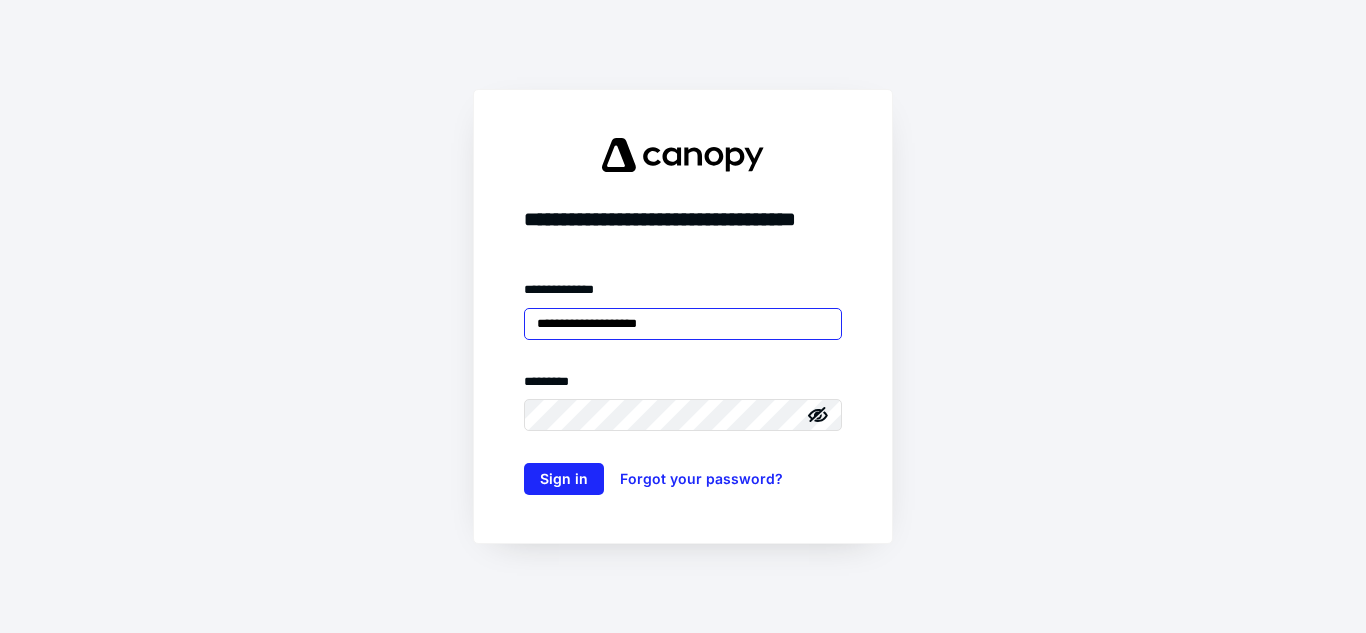type on "**********" 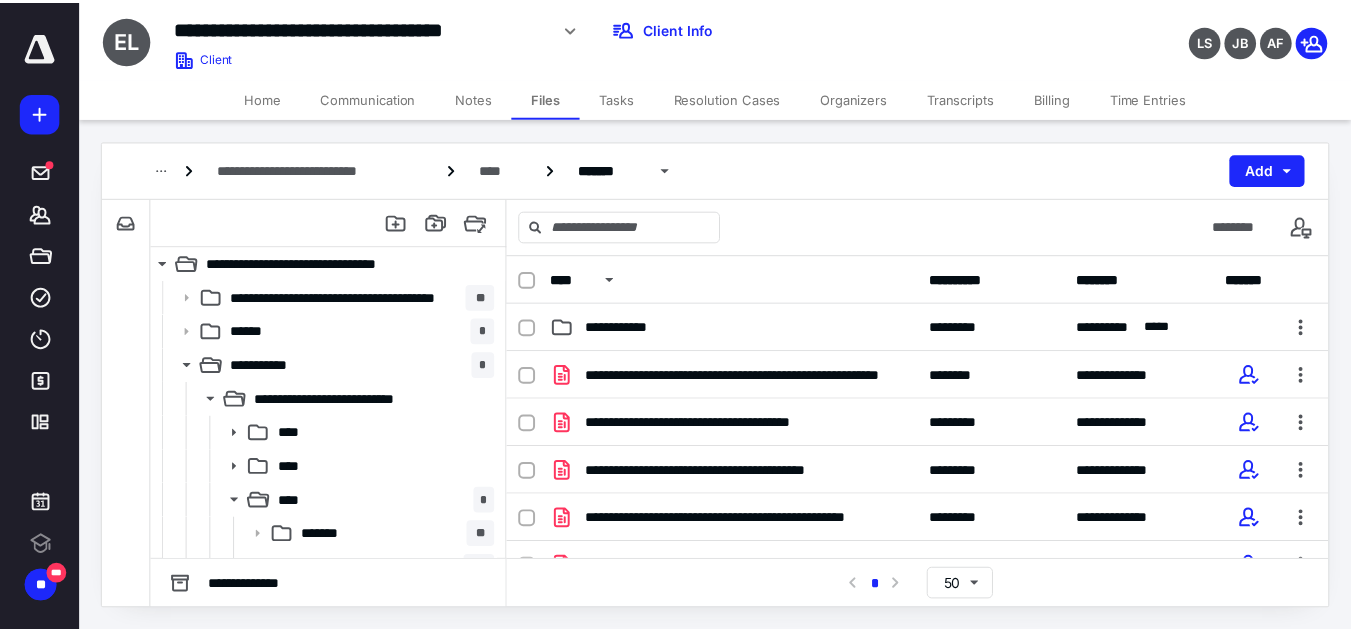 scroll, scrollTop: 0, scrollLeft: 0, axis: both 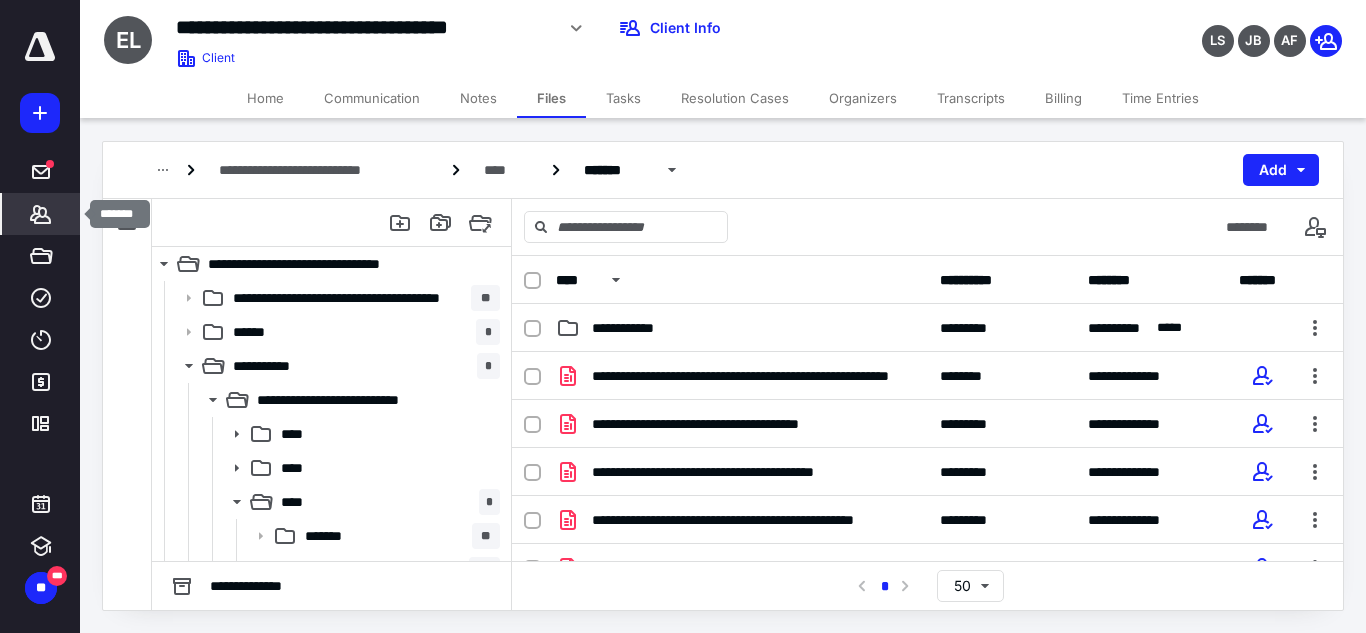 click 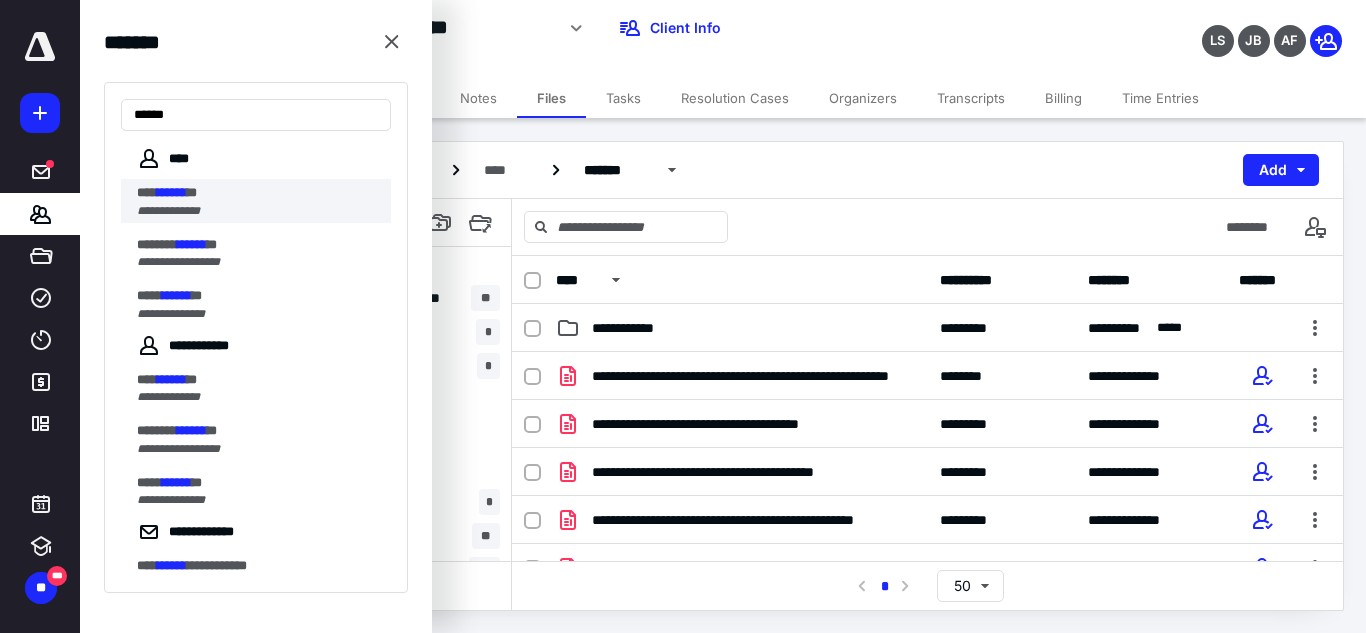 type on "******" 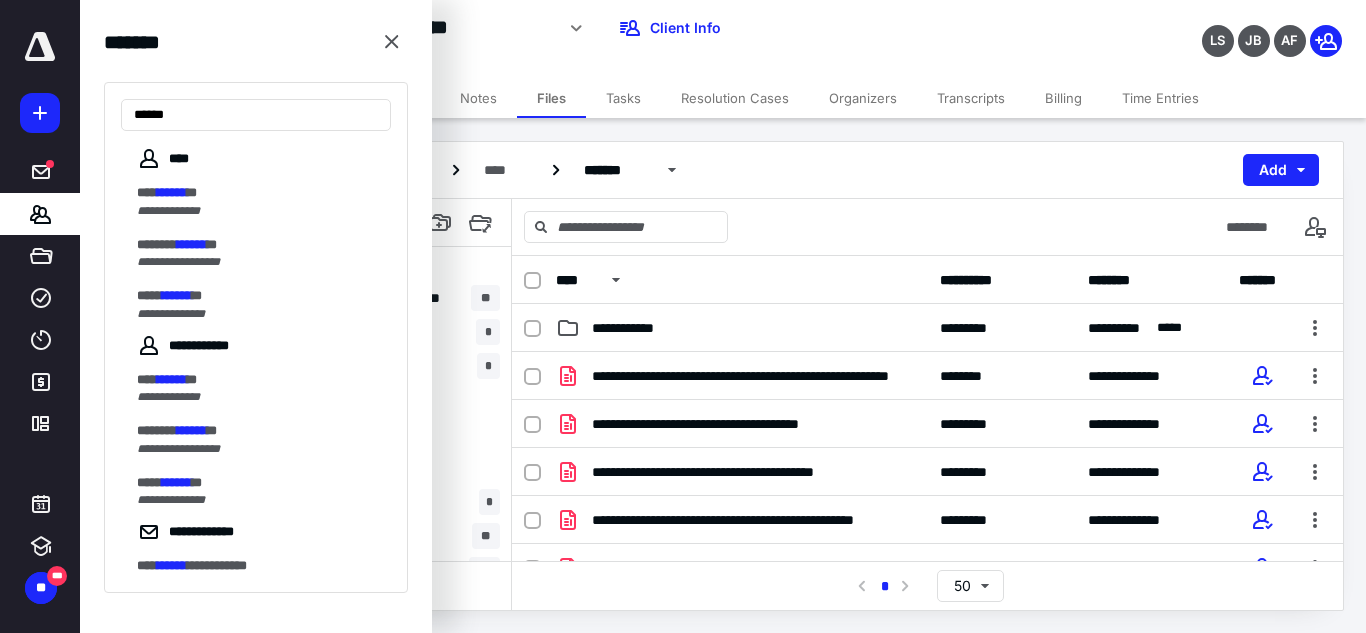 click on "*** ****** **" at bounding box center (258, 193) 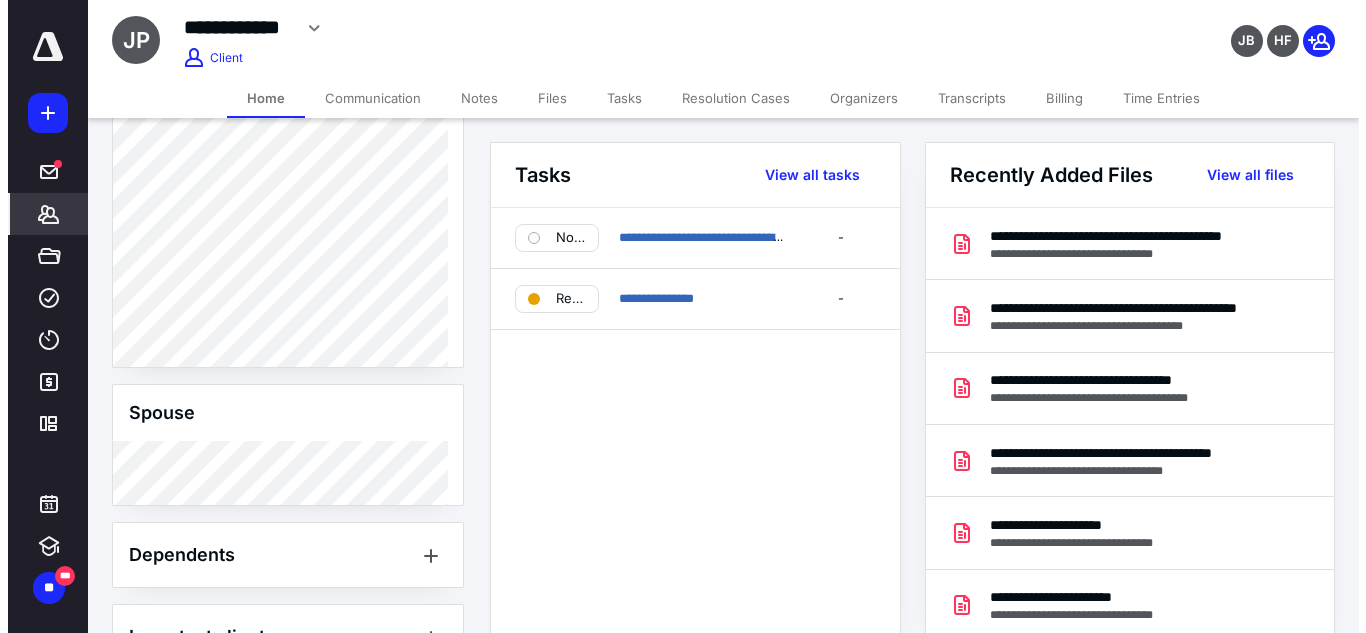 scroll, scrollTop: 1000, scrollLeft: 0, axis: vertical 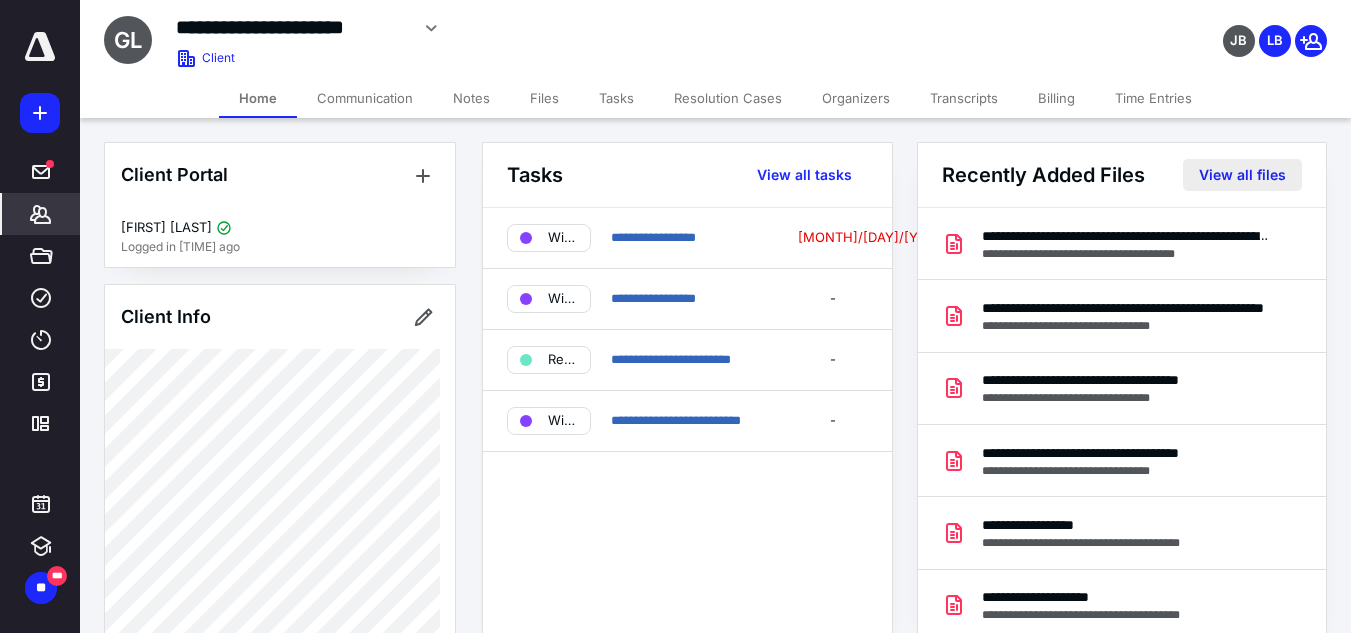click on "View all files" at bounding box center (1242, 175) 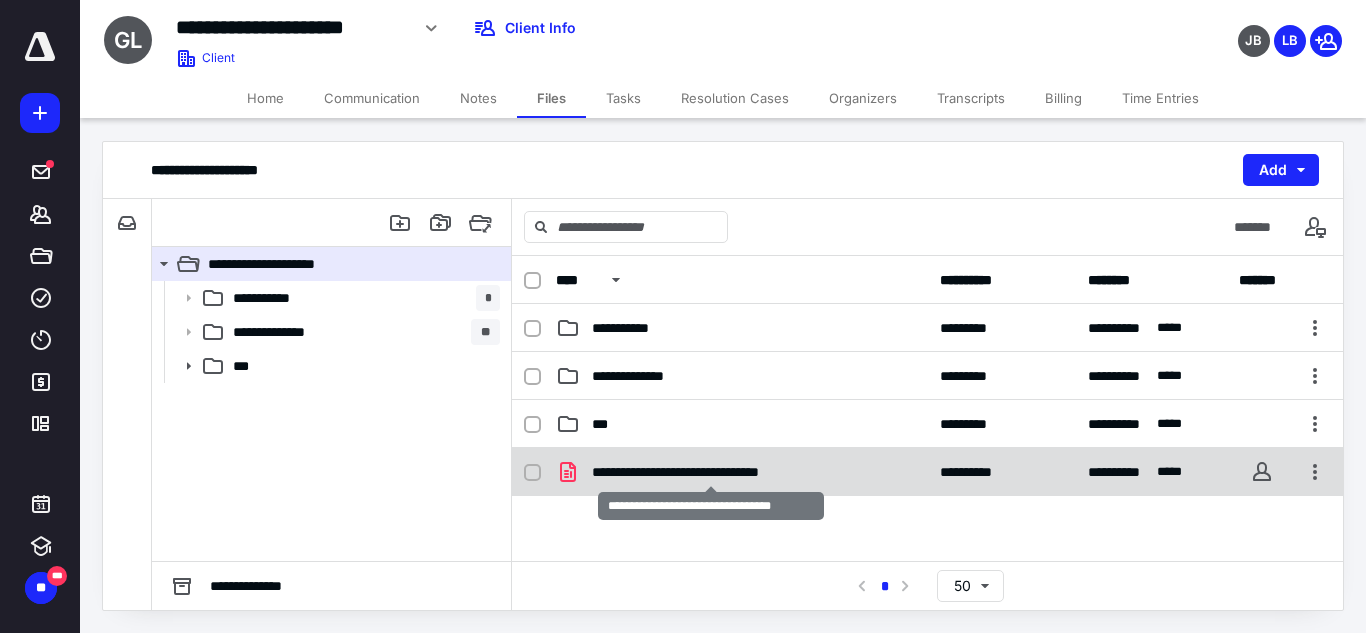 click on "**********" at bounding box center [710, 472] 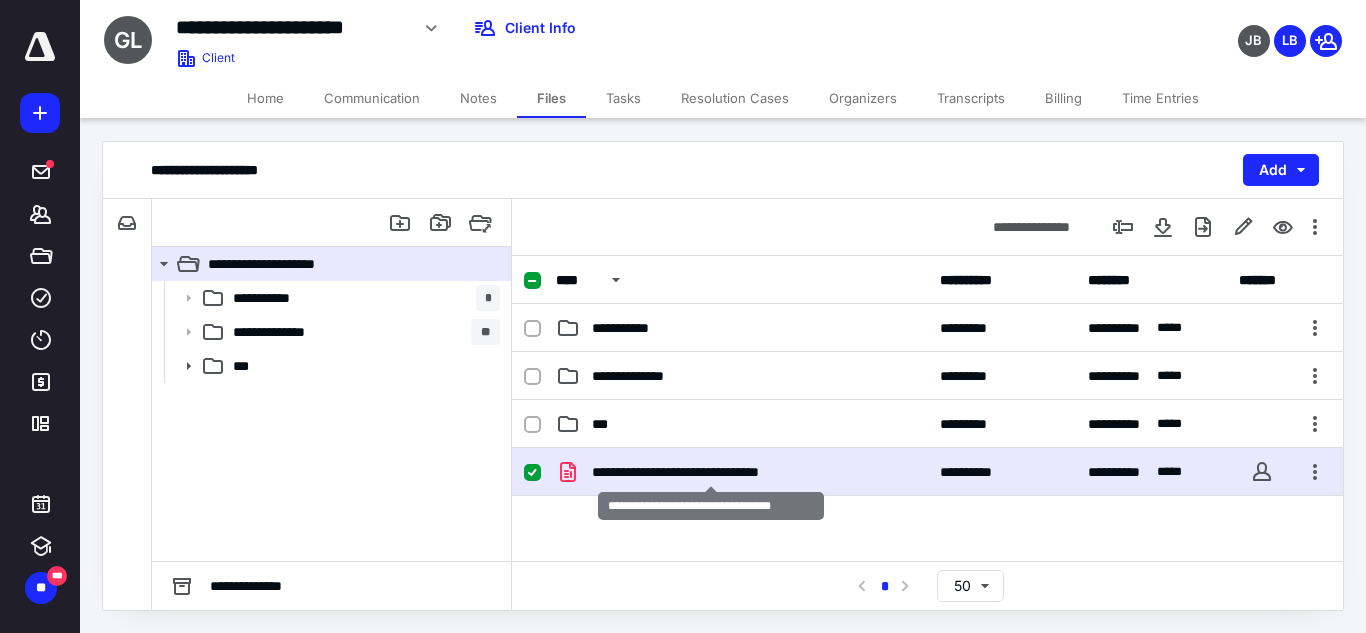 click on "**********" at bounding box center (710, 472) 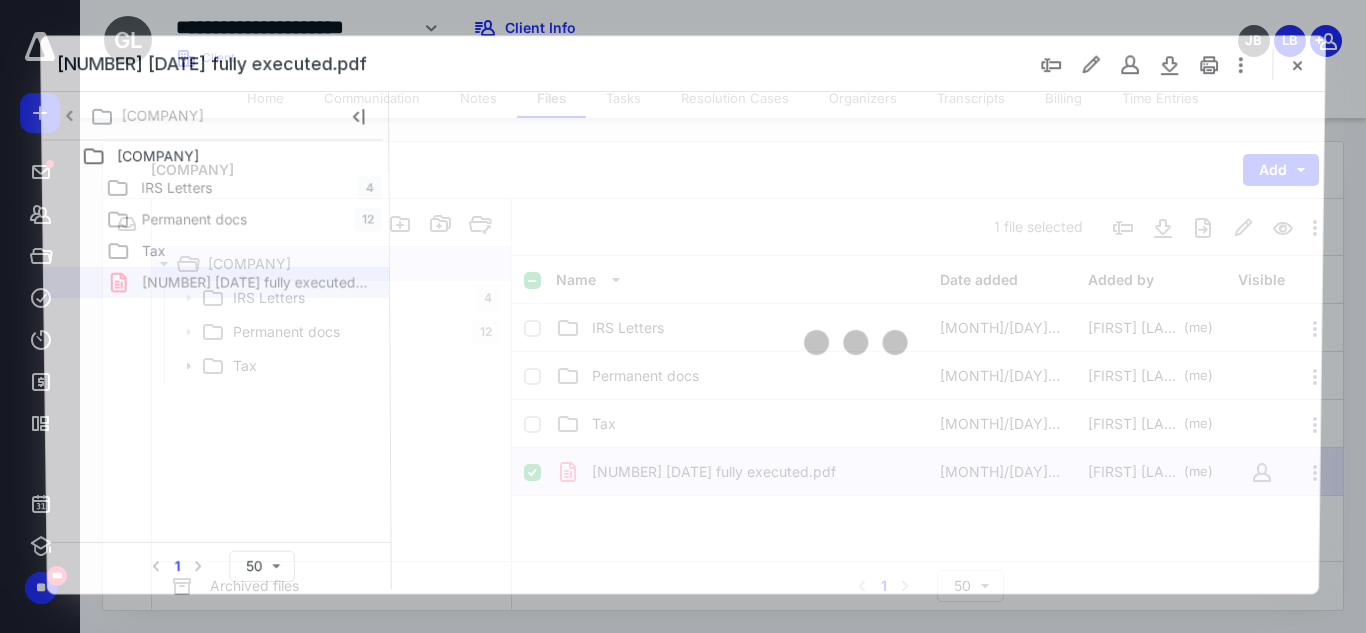scroll, scrollTop: 0, scrollLeft: 0, axis: both 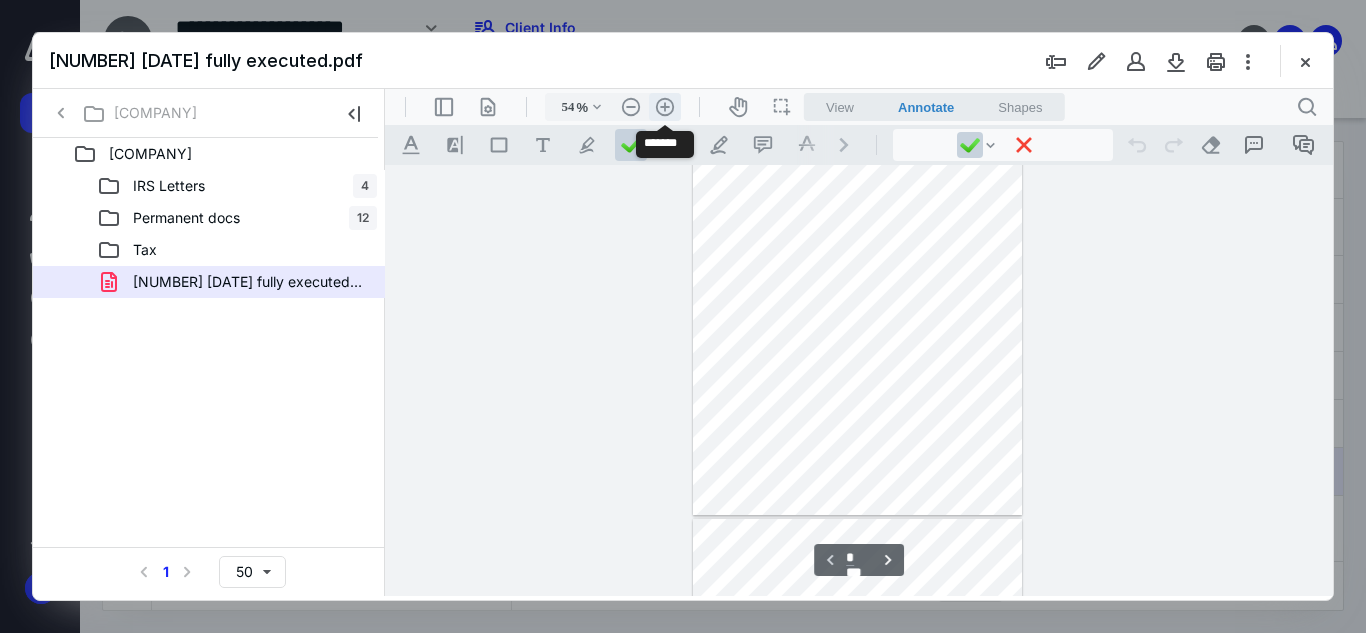 click on ".cls-1{fill:#abb0c4;} icon - header - zoom - in - line" at bounding box center (665, 107) 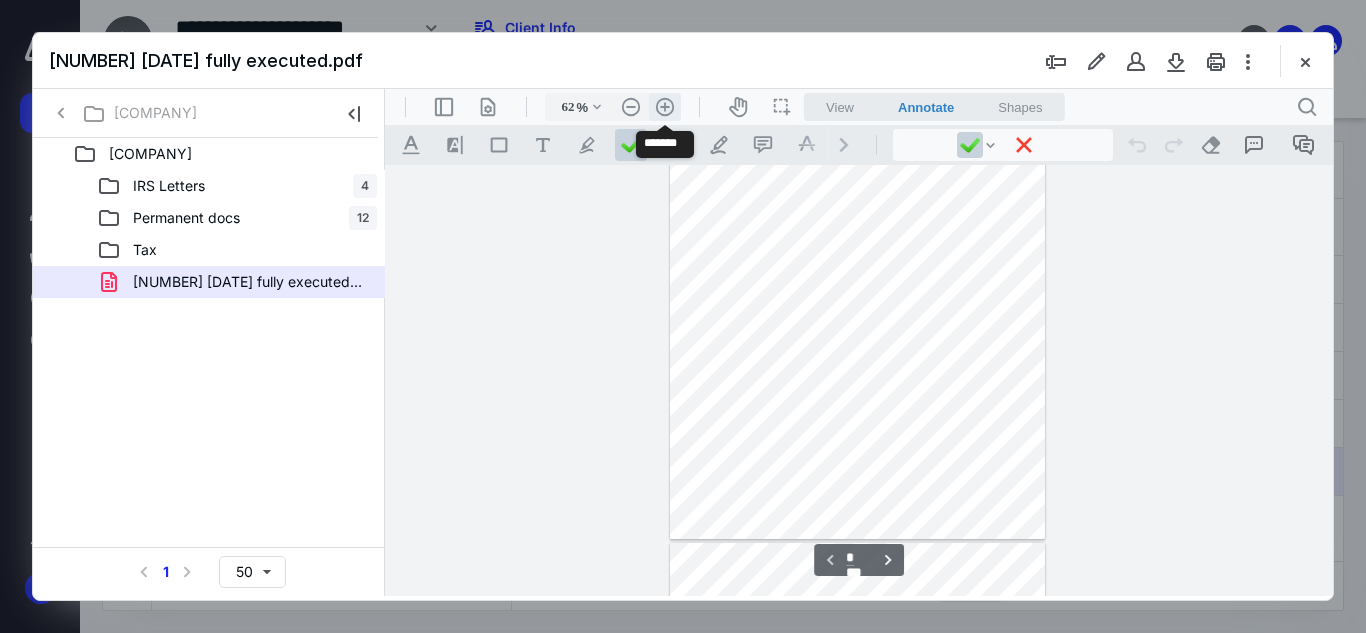 click on ".cls-1{fill:#abb0c4;} icon - header - zoom - in - line" at bounding box center (665, 107) 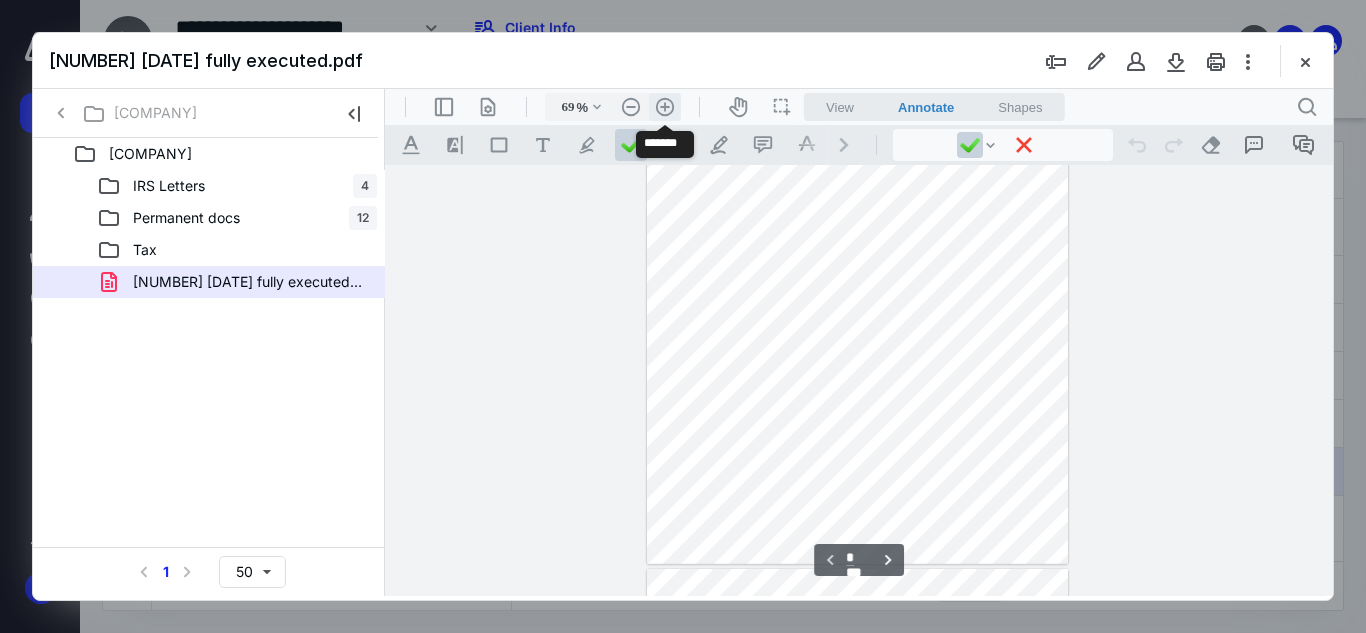 click on ".cls-1{fill:#abb0c4;} icon - header - zoom - in - line" at bounding box center [665, 107] 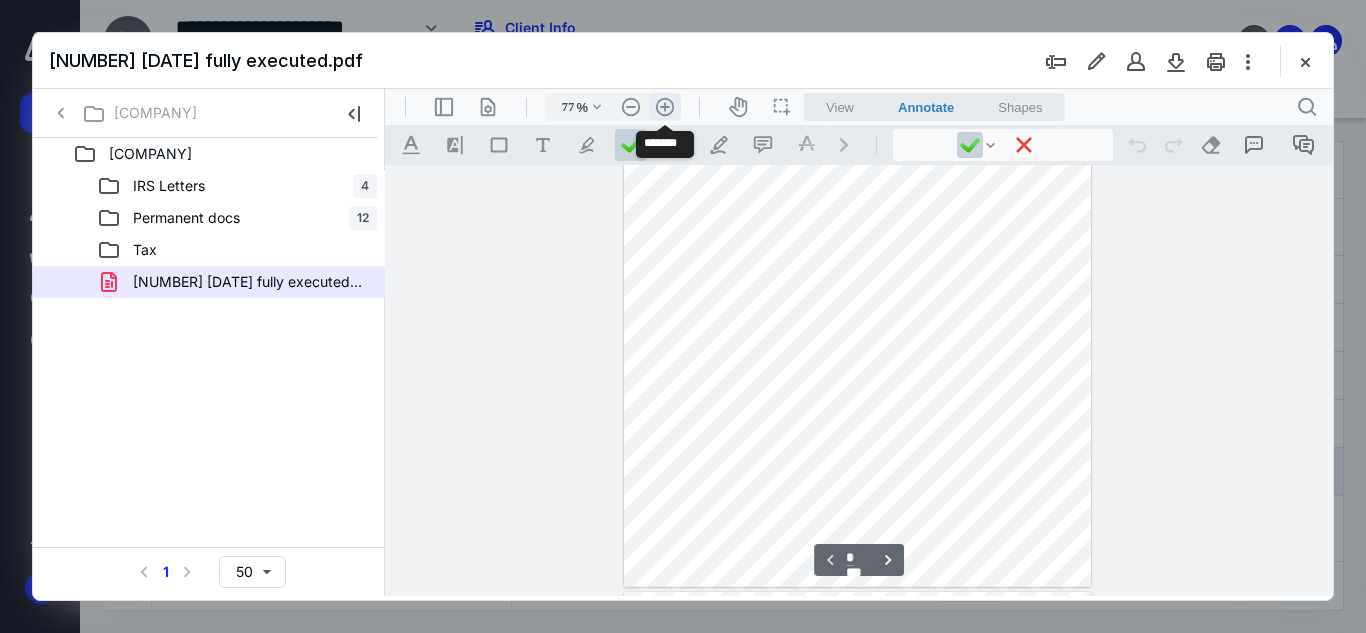 click on ".cls-1{fill:#abb0c4;} icon - header - zoom - in - line" at bounding box center [665, 107] 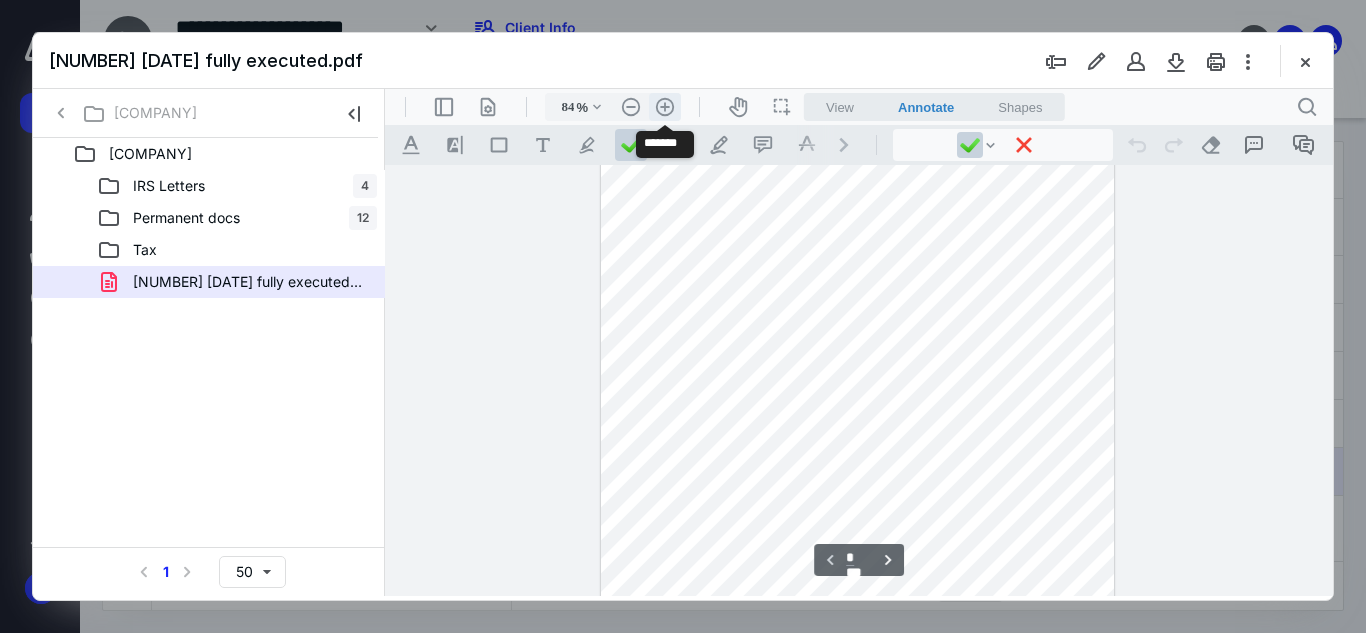 click on ".cls-1{fill:#abb0c4;} icon - header - zoom - in - line" at bounding box center [665, 107] 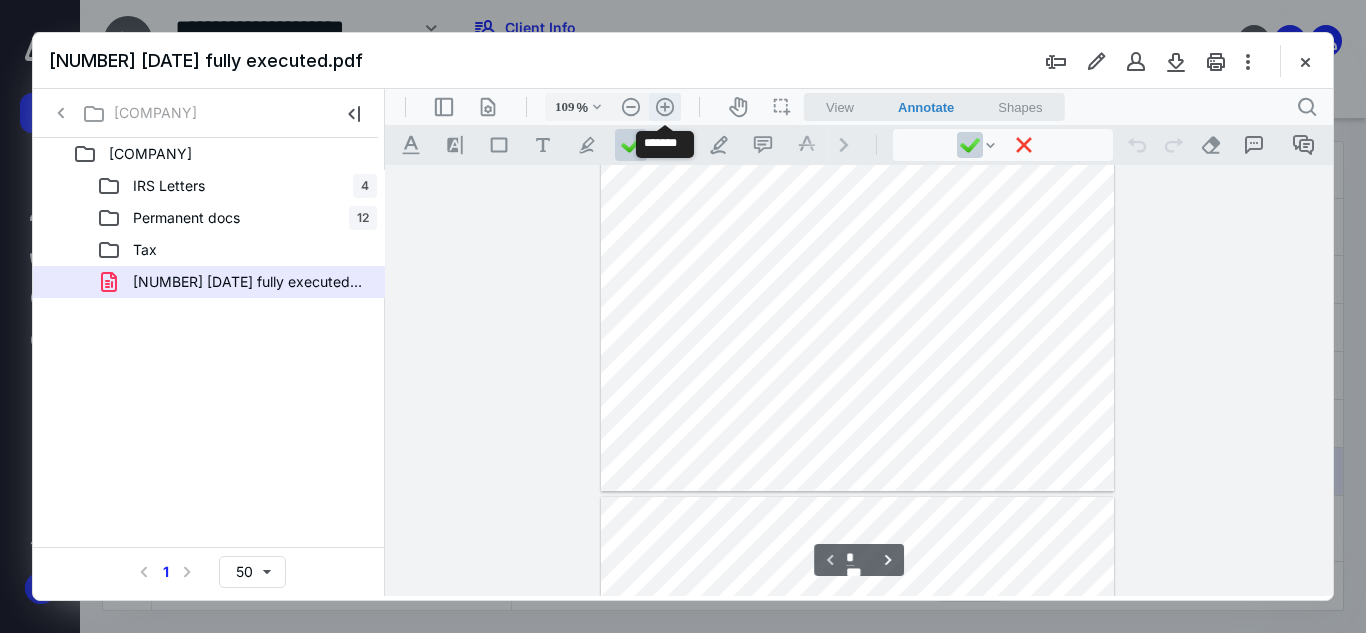 click on ".cls-1{fill:#abb0c4;} icon - header - zoom - in - line" at bounding box center [665, 107] 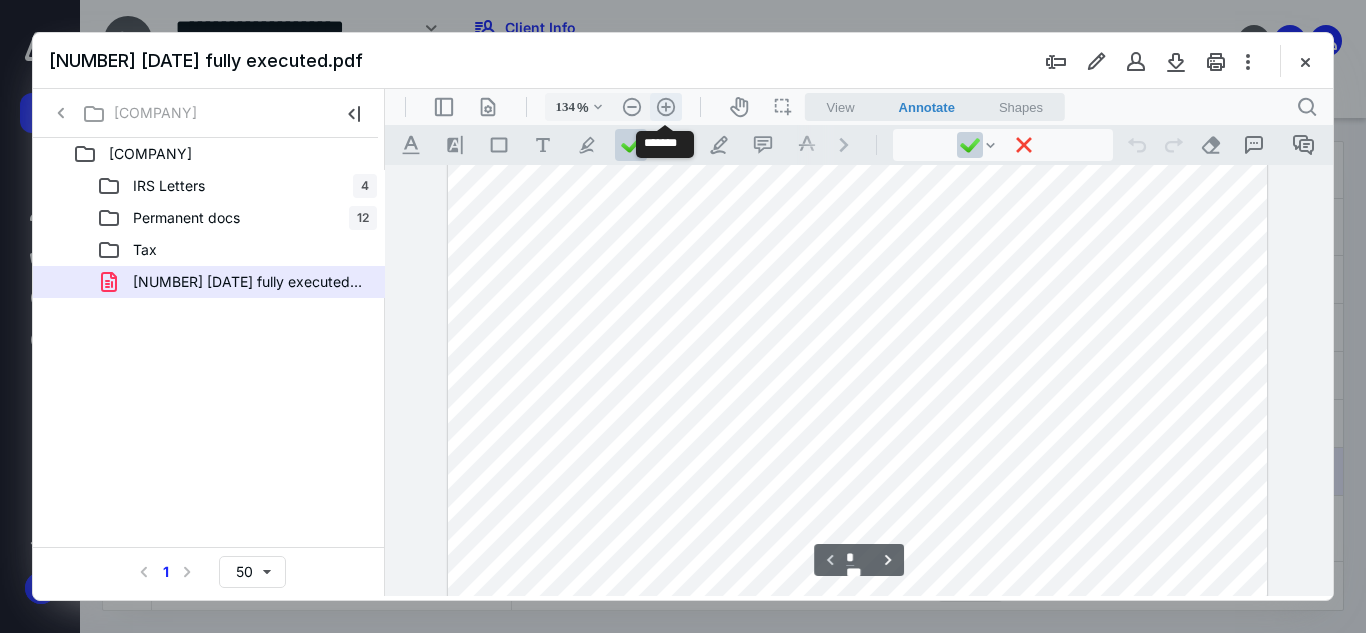 scroll, scrollTop: 460, scrollLeft: 0, axis: vertical 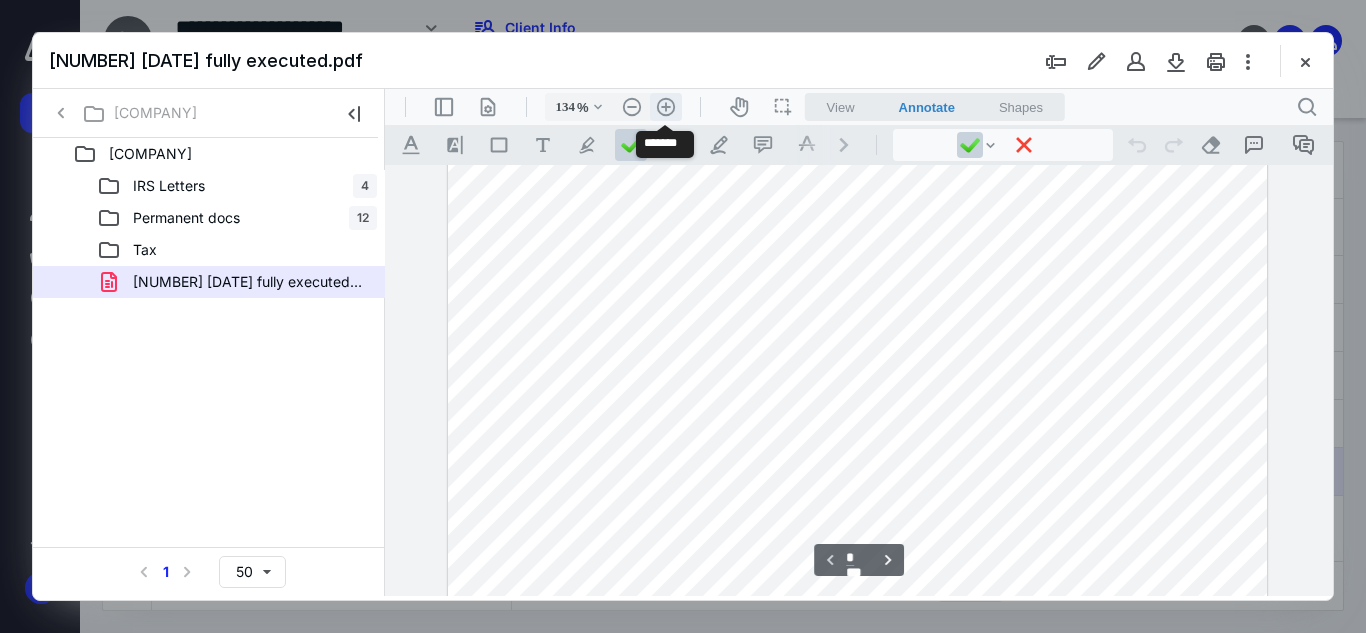 click on ".cls-1{fill:#abb0c4;} icon - header - zoom - in - line" at bounding box center [666, 107] 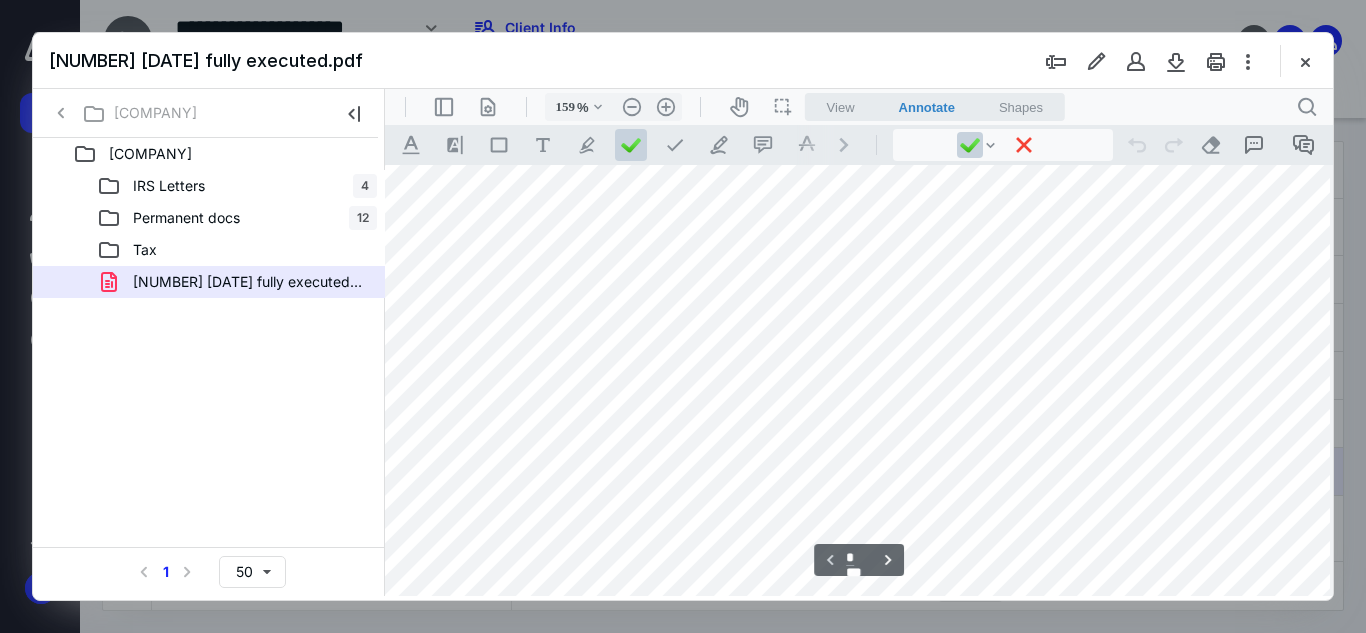 scroll, scrollTop: 667, scrollLeft: 24, axis: both 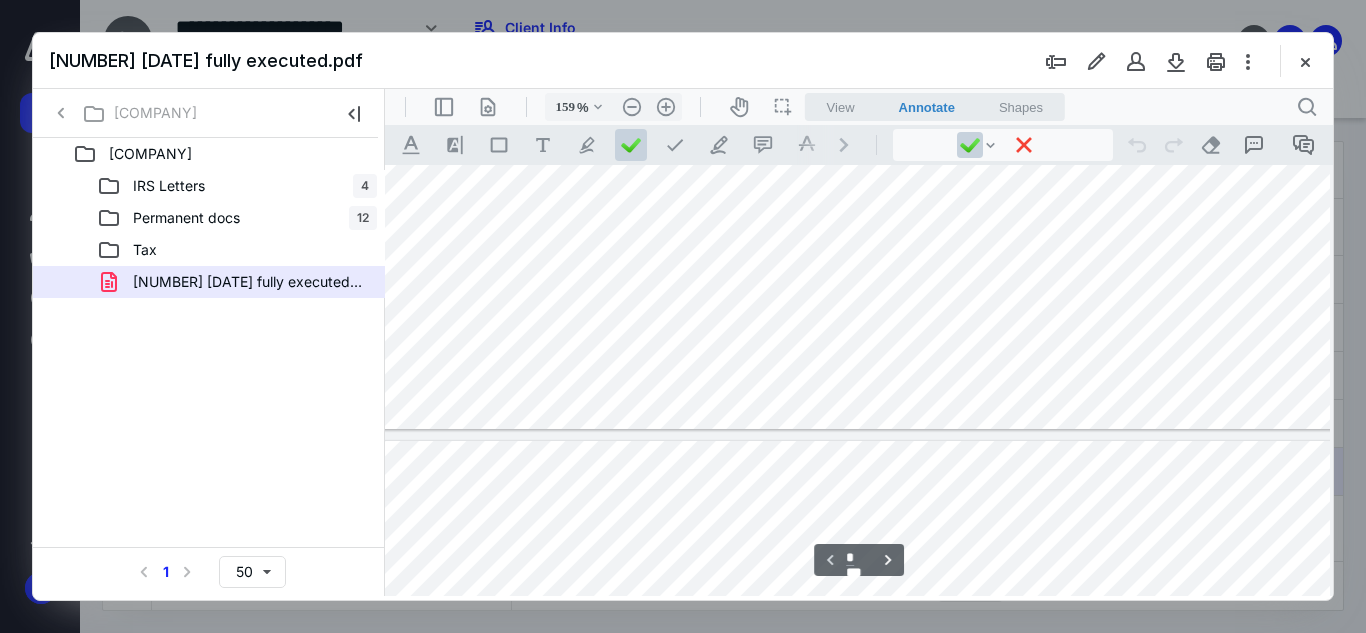 type on "*" 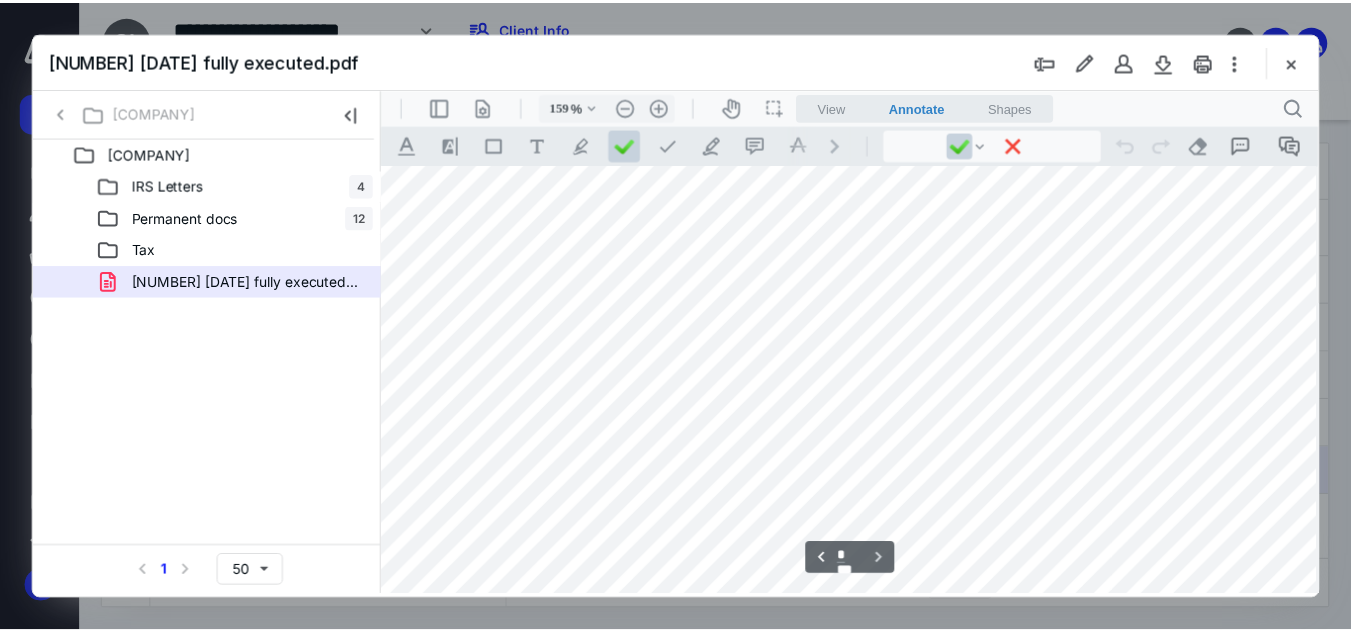 scroll, scrollTop: 2116, scrollLeft: 24, axis: both 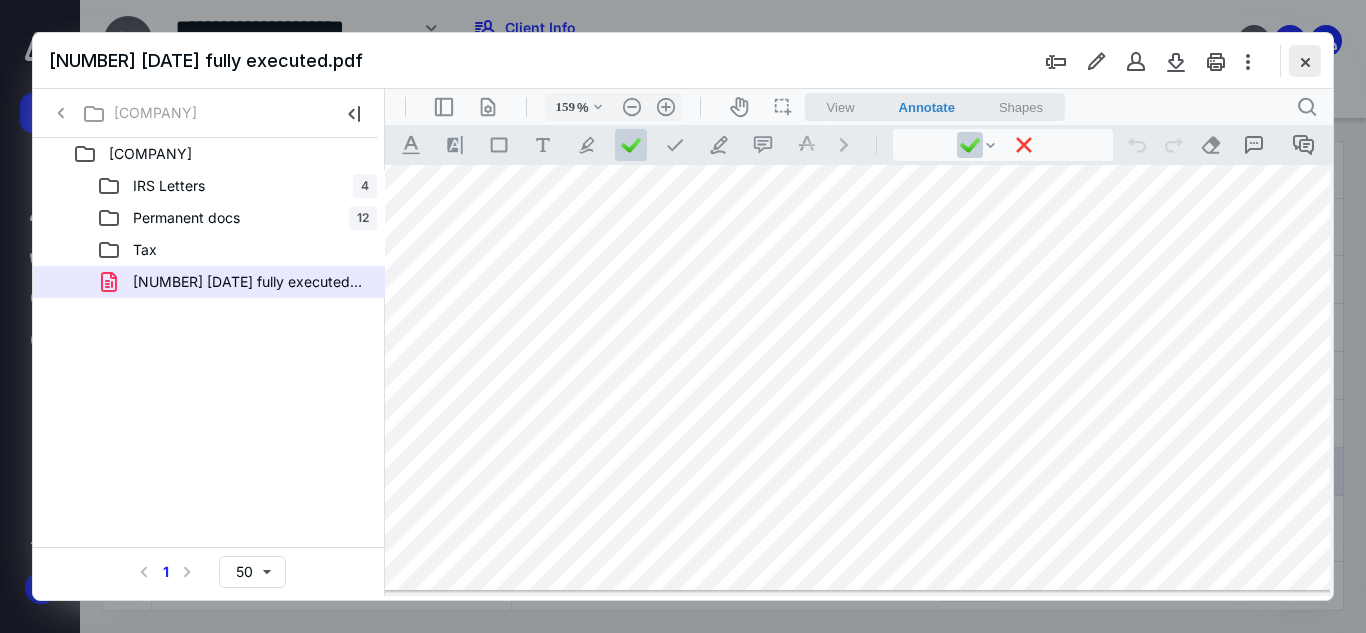 click at bounding box center (1305, 61) 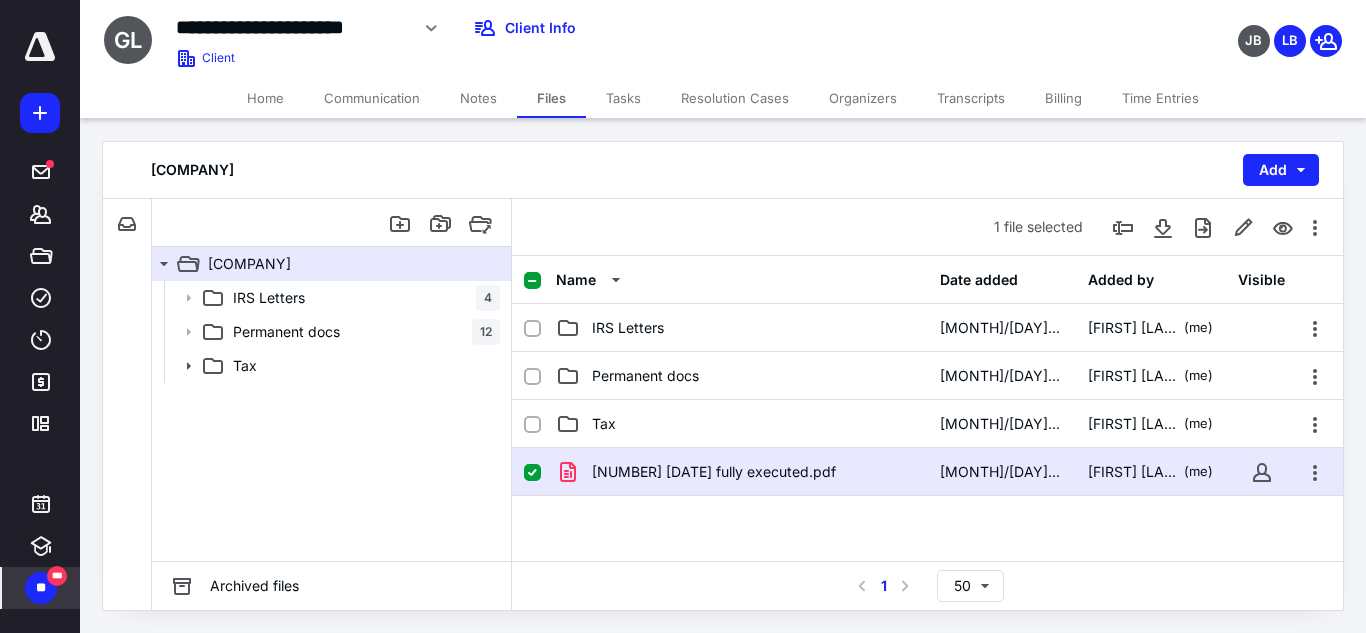 click on "***" at bounding box center [57, 576] 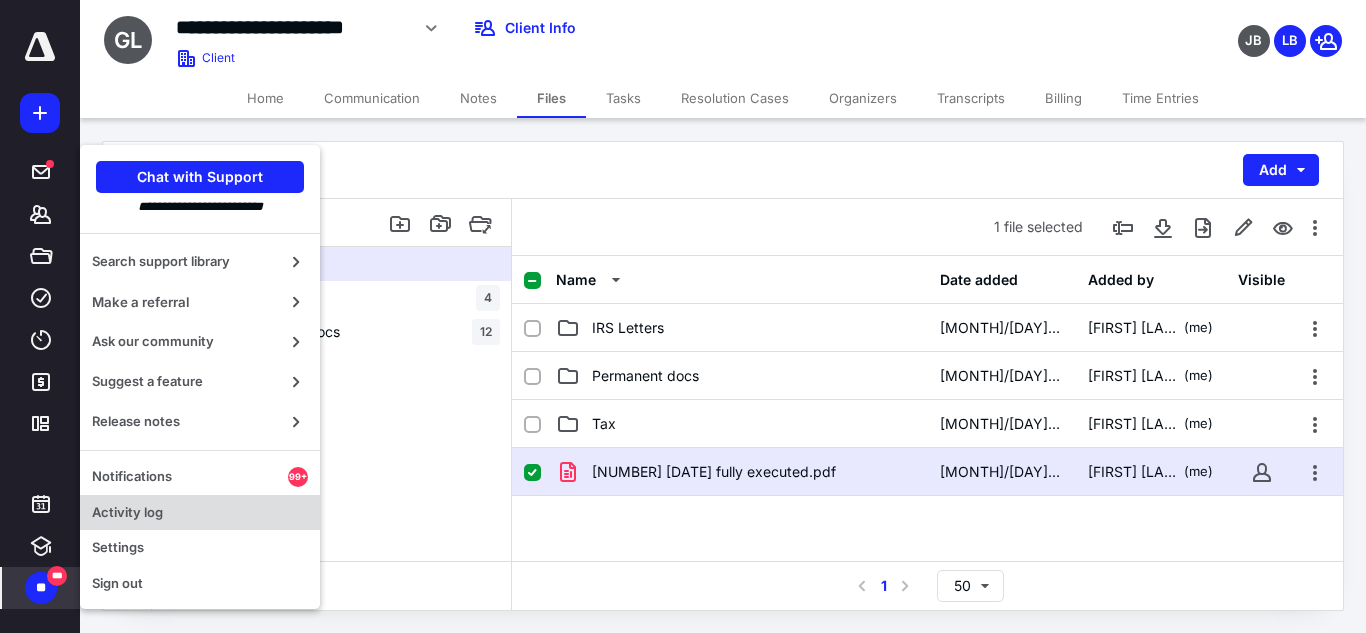 click on "Activity log" at bounding box center [200, 513] 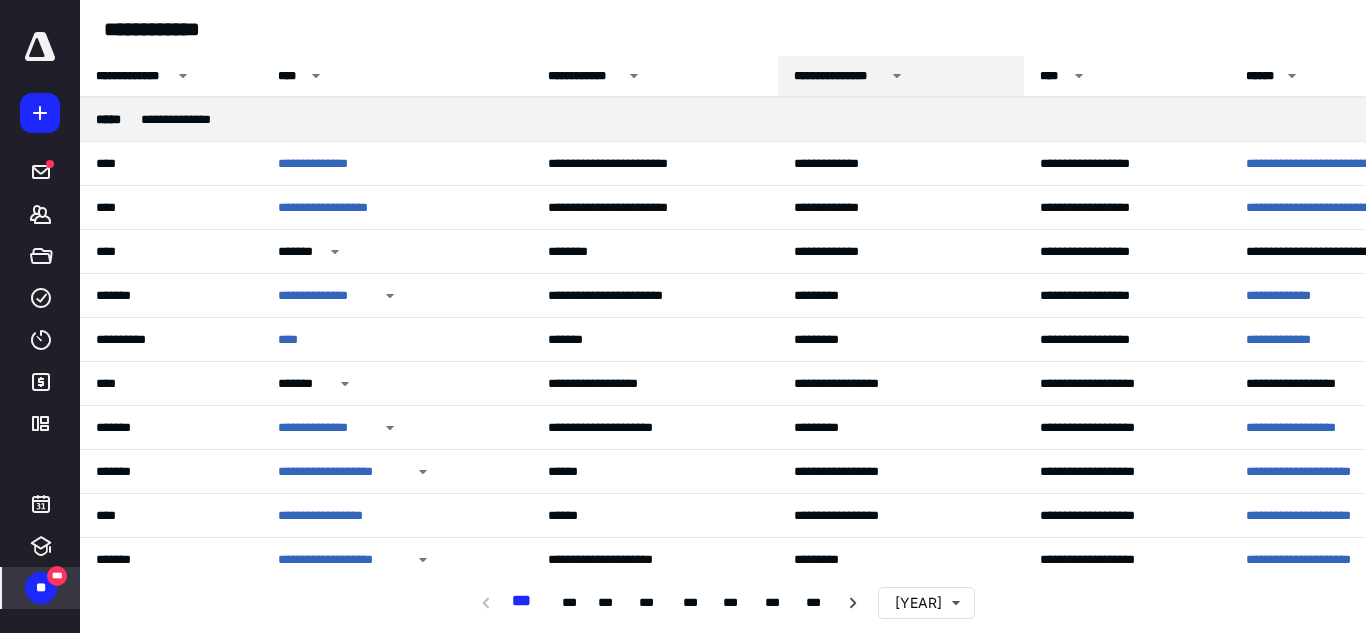 click 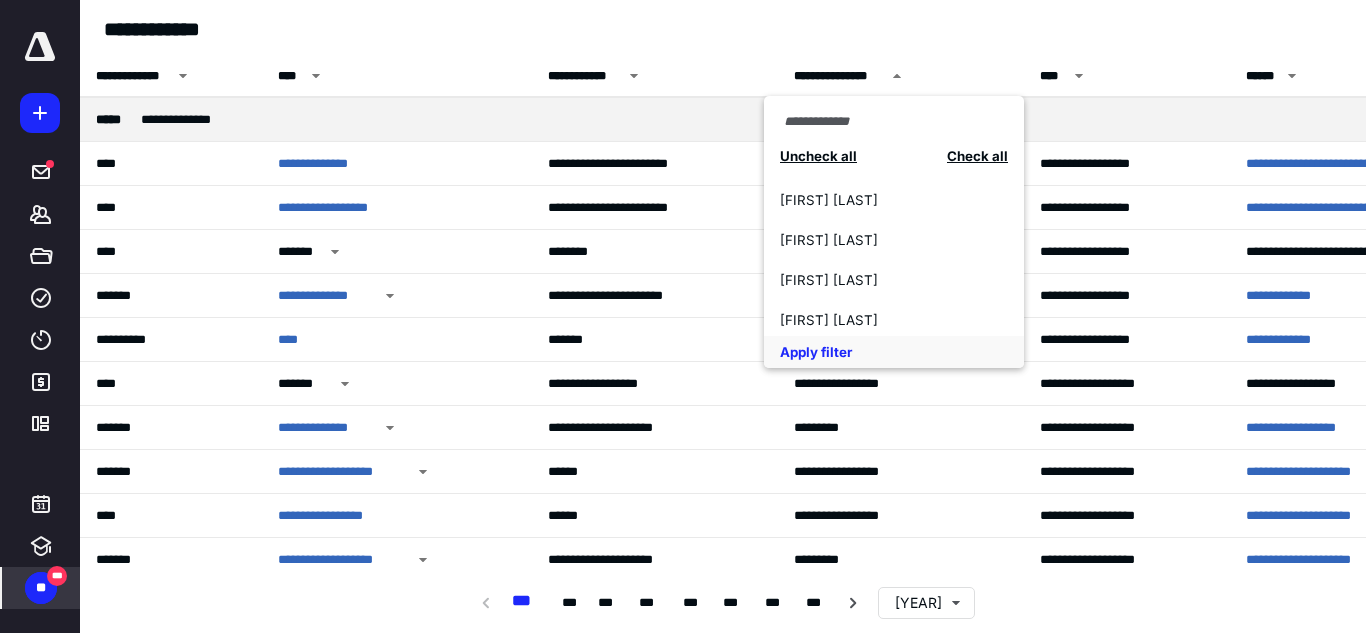 click on "Uncheck all Check all [FIRST] [LAST] [FIRST] [LAST] [FIRST] [LAST] [FIRST] [LAST] [FIRST] [LAST] [FIRST] [LAST] [FIRST] [LAST] [FIRST] [LAST] [FIRST] [LAST] [FIRST] [LAST] [FIRST] [LAST] [FIRST] [LAST] [FIRST] [LAST] [FIRST] [LAST] [FIRST] [LAST] [FIRST] [LAST] [FIRST] [LAST] [FIRST] [LAST] [FIRST] [LAST] [FIRST] [LAST] [FIRST] [LAST] [FIRST] [LAST] [FIRST] [LAST] [FIRST] [LAST] [FIRST] [LAST] [FIRST] [LAST] [FIRST] [LAST] [FIRST] [LAST] [FIRST] [LAST] [FIRST] [LAST] [FIRST] [LAST] [FIRST] [LAST] [FIRST] [LAST] [FIRST] [LAST] [FIRST] [LAST] [FIRST] [LAST] [FIRST] [LAST] [FIRST] [LAST] [FIRST] [LAST] [FIRST] [LAST] [FIRST] [LAST] [FIRST] [LAST] [FIRST] [LAST] [FIRST] [LAST] [FIRST] [LAST] [FIRST] [LAST] [FIRST] [LAST] Apply filter" at bounding box center (894, 232) 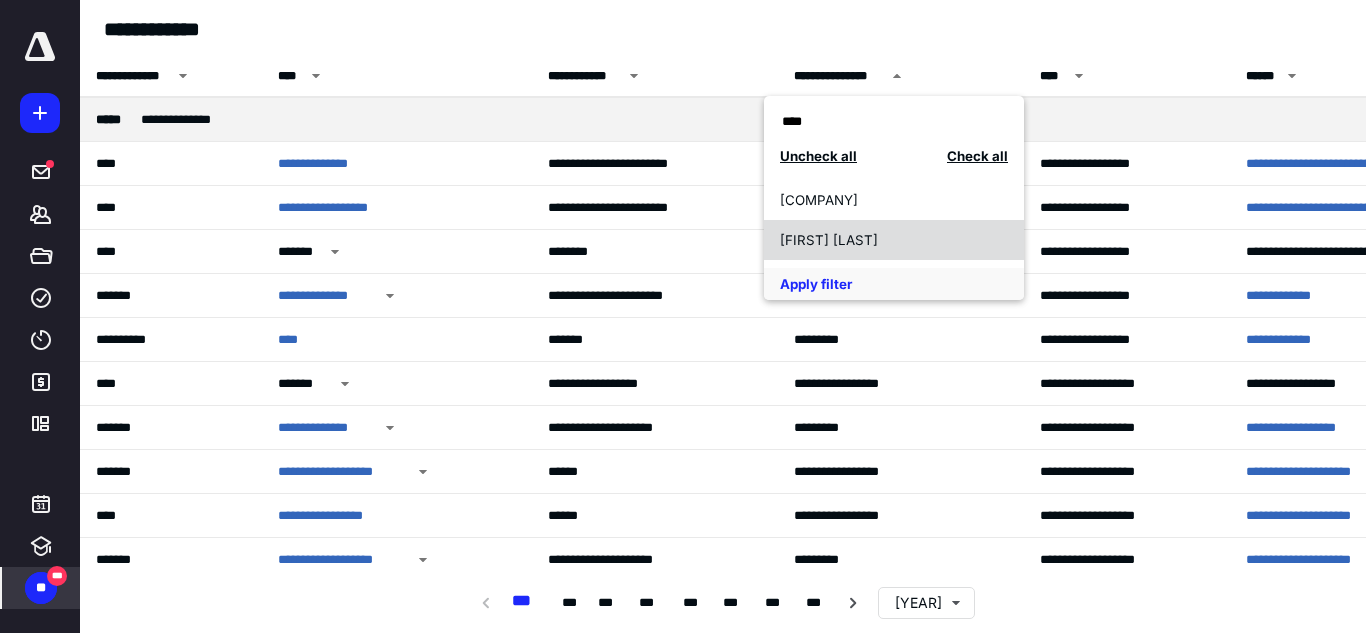 type on "****" 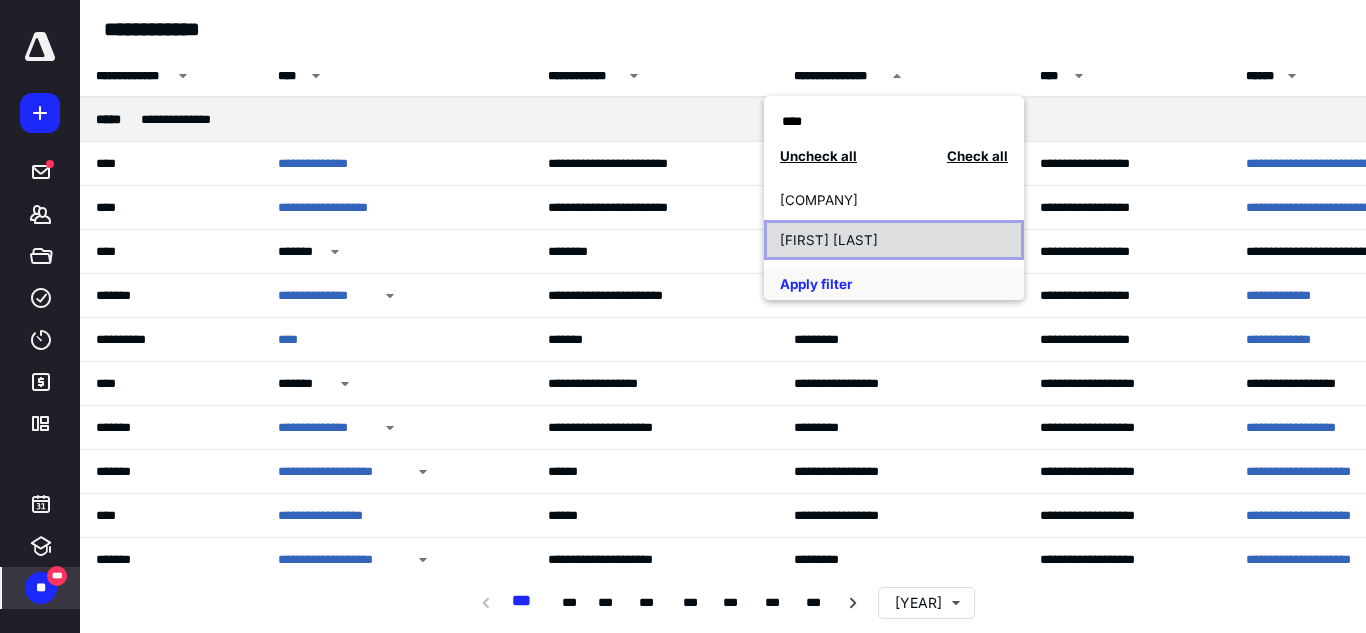 click on "[FIRST] [LAST]" at bounding box center [883, 240] 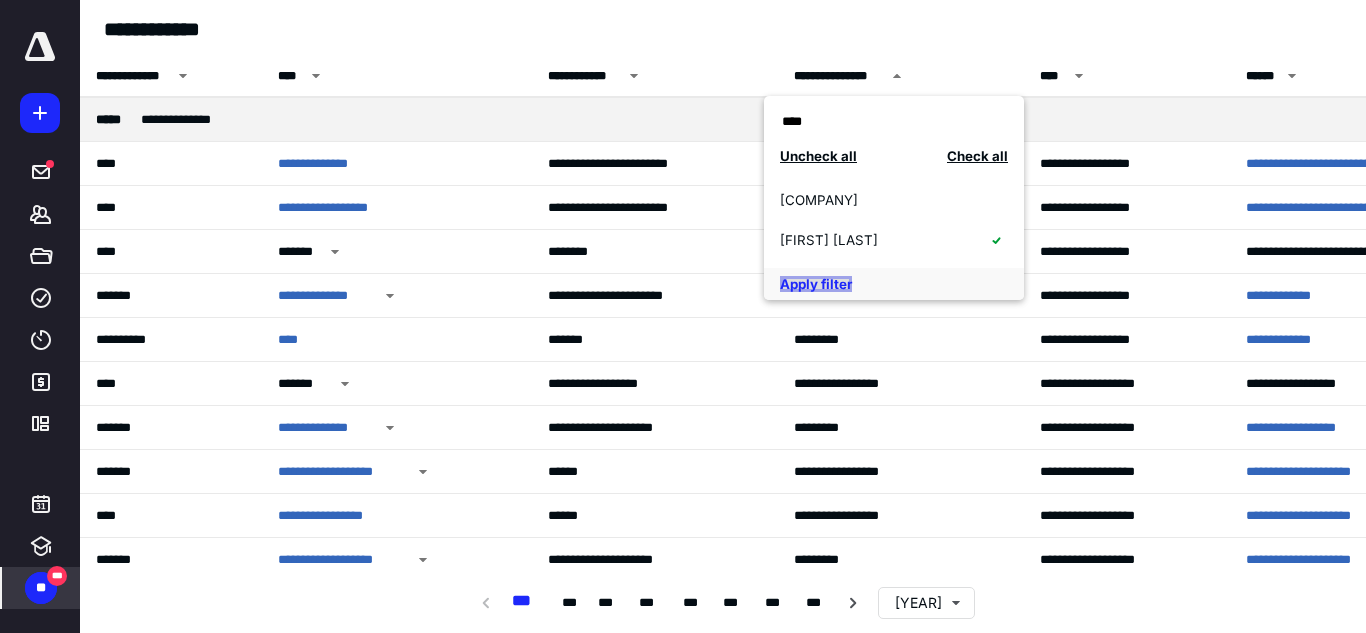 click on "Apply filter" at bounding box center [816, 284] 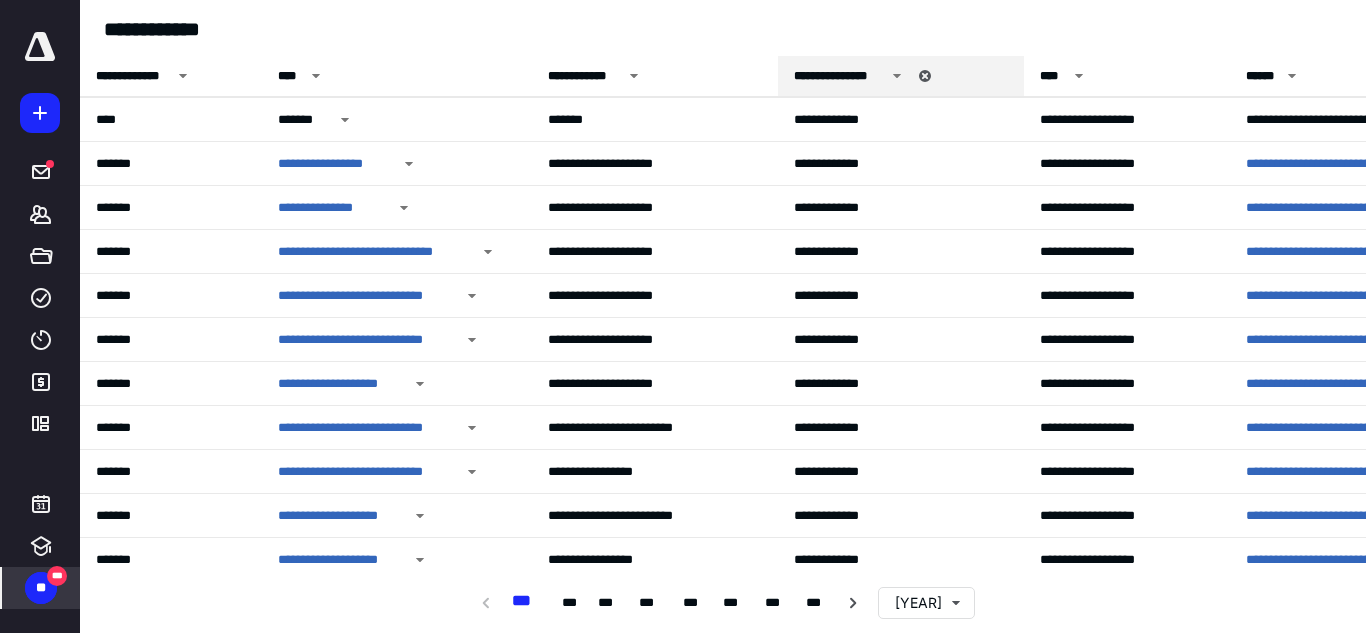 click 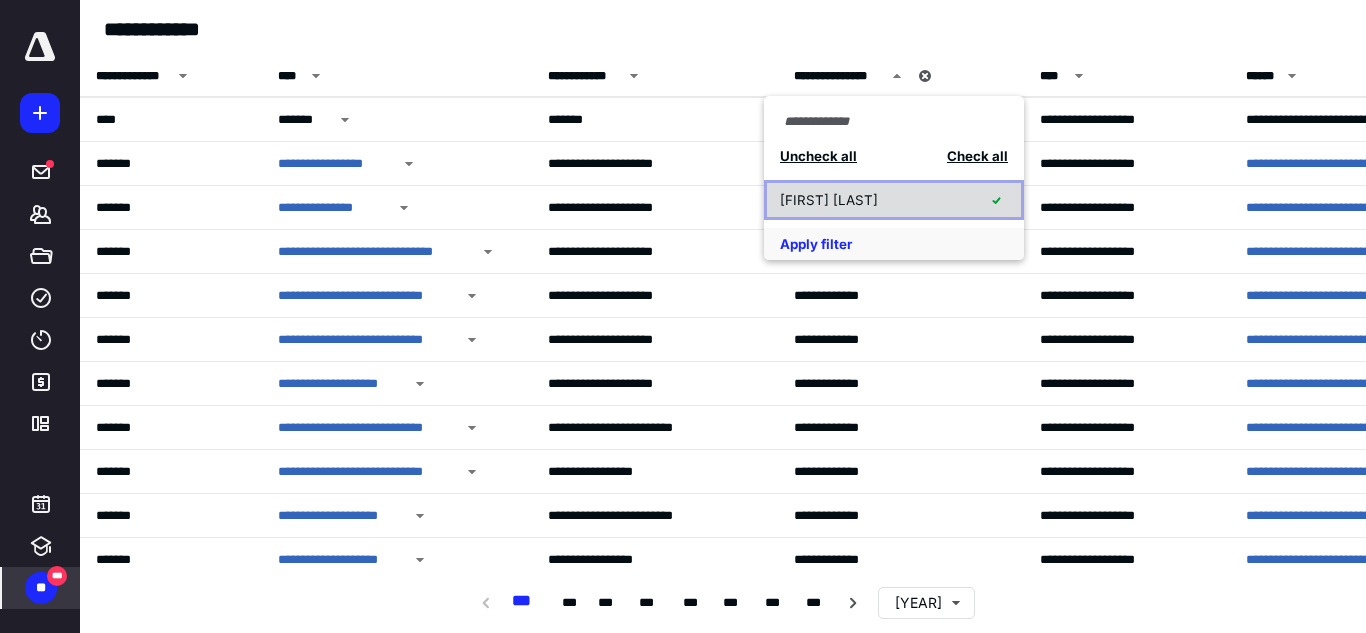 click 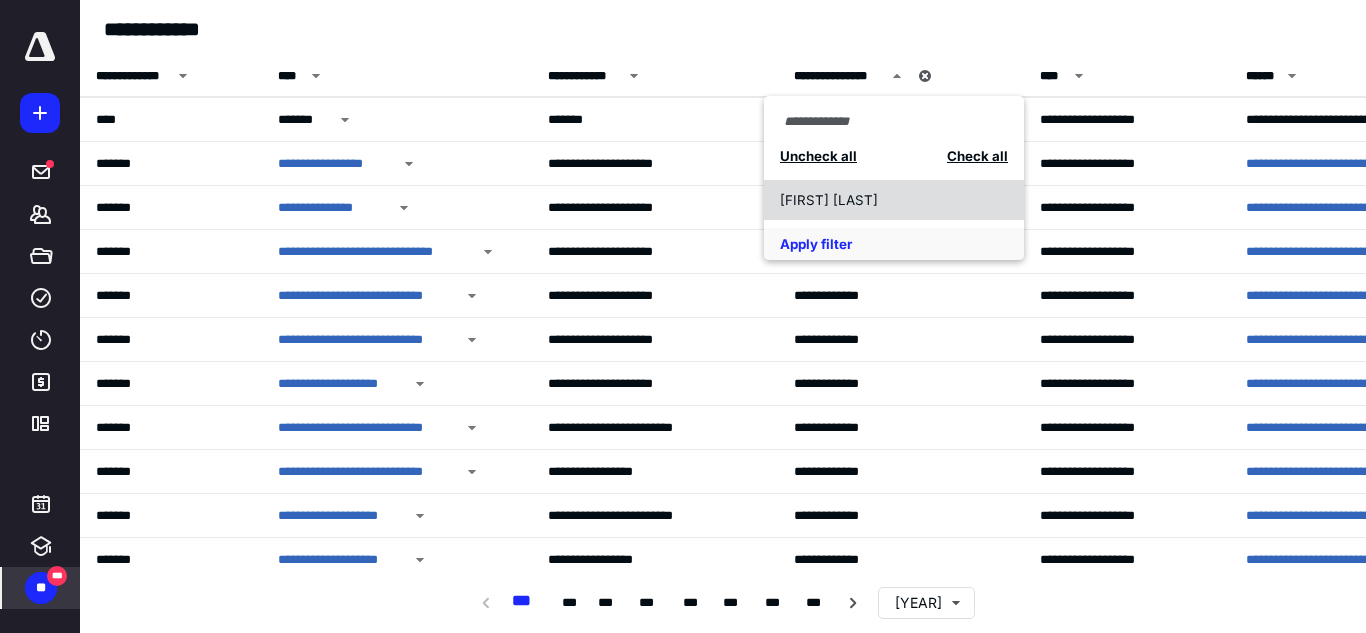 click at bounding box center [849, 122] 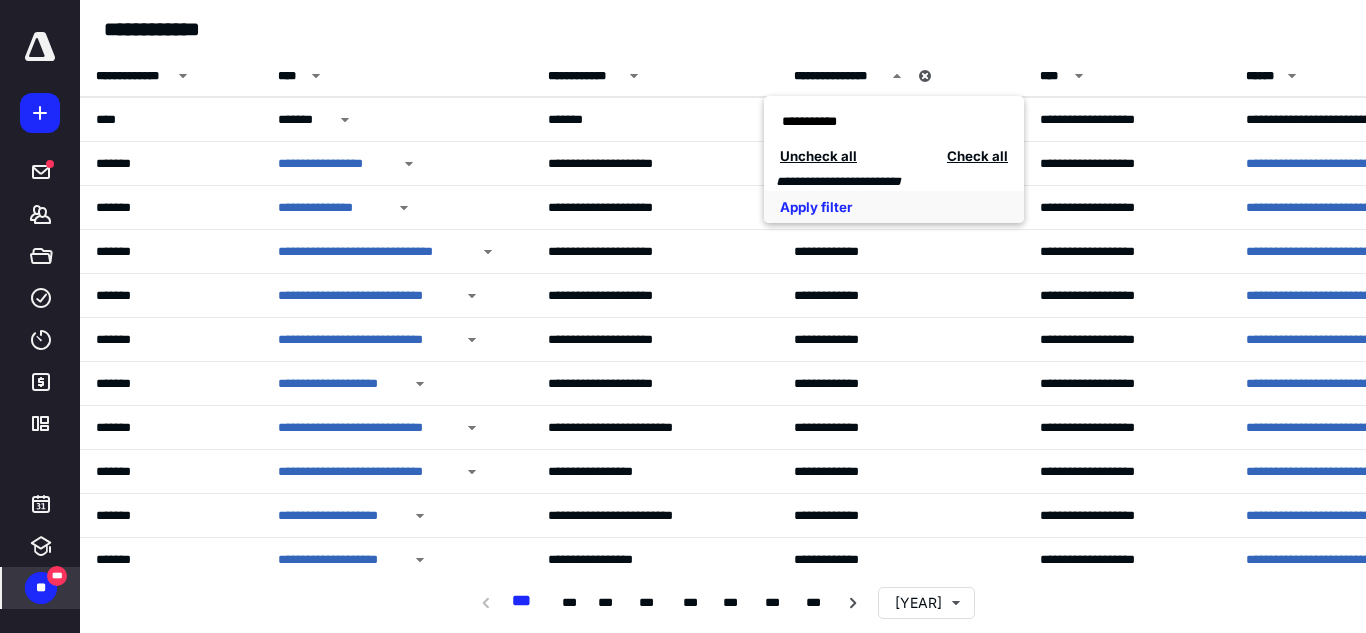 type on "**********" 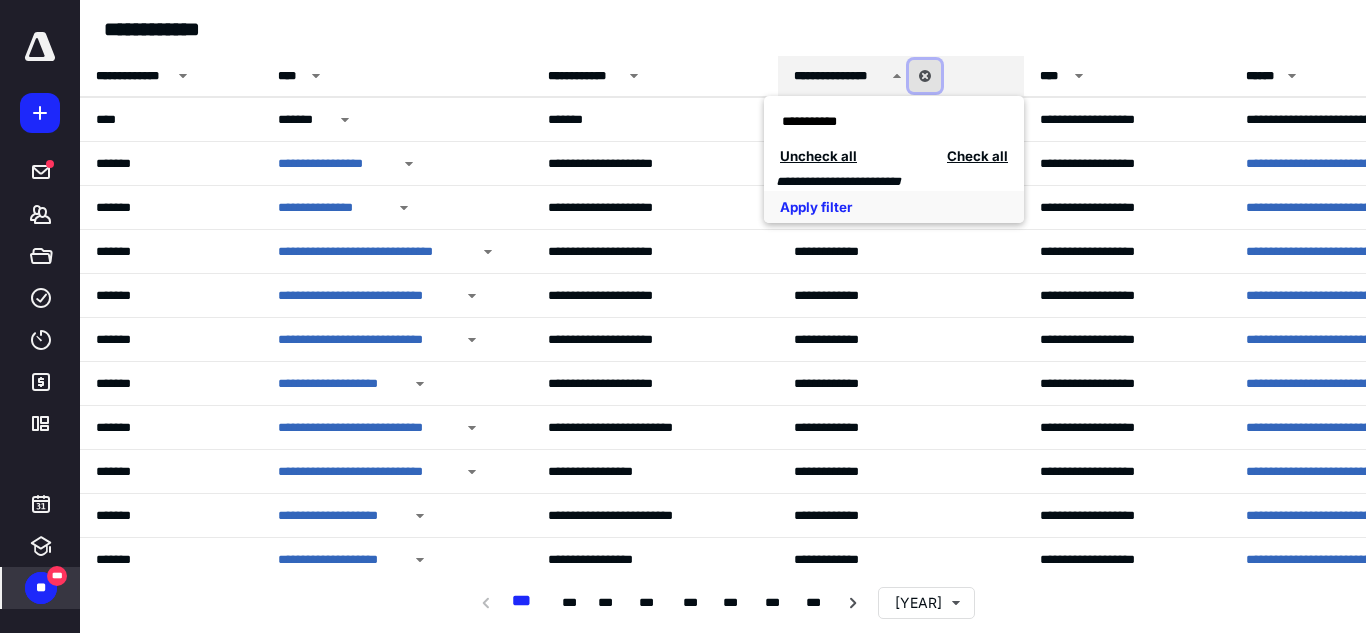 click at bounding box center [925, 76] 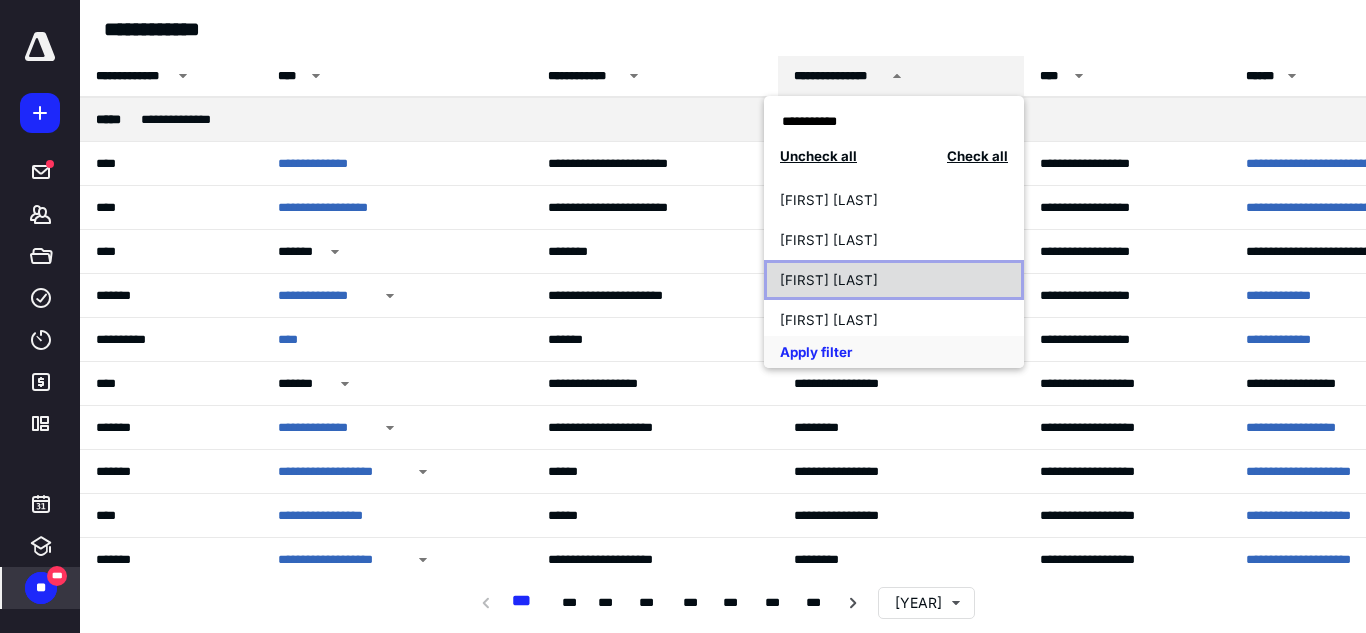 click on "[FIRST] [LAST]" at bounding box center [883, 280] 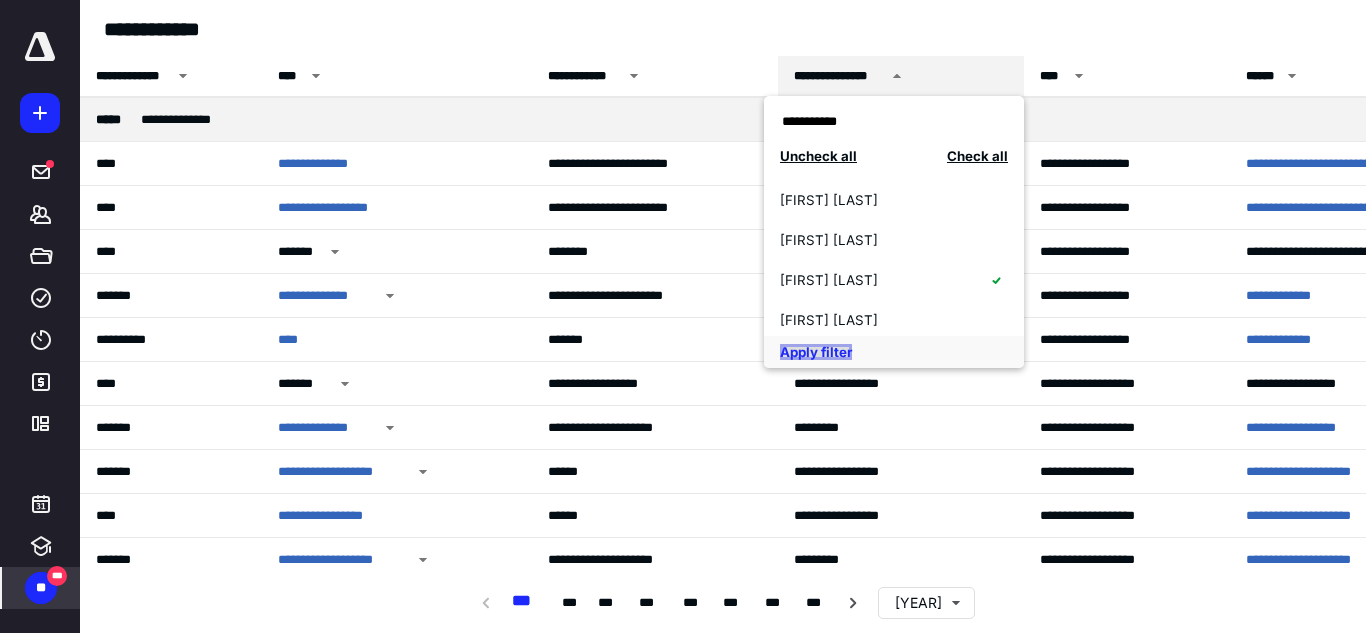 click on "Apply filter" at bounding box center [816, 352] 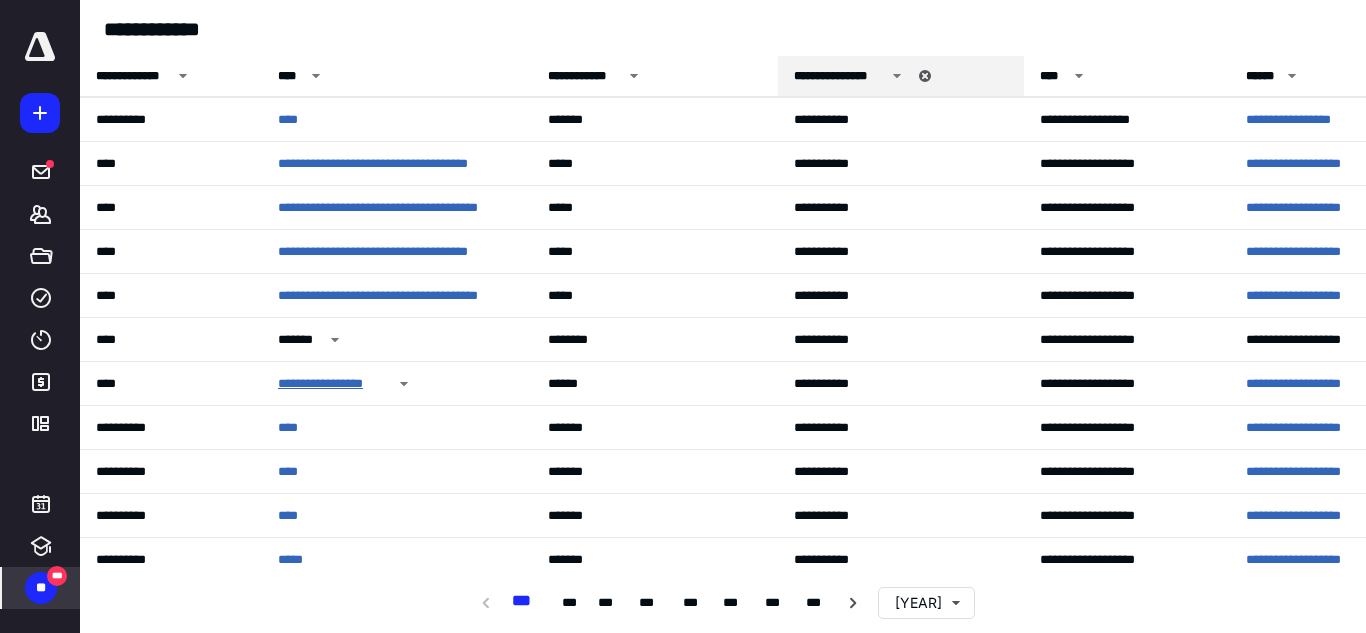click on "**********" at bounding box center [331, 384] 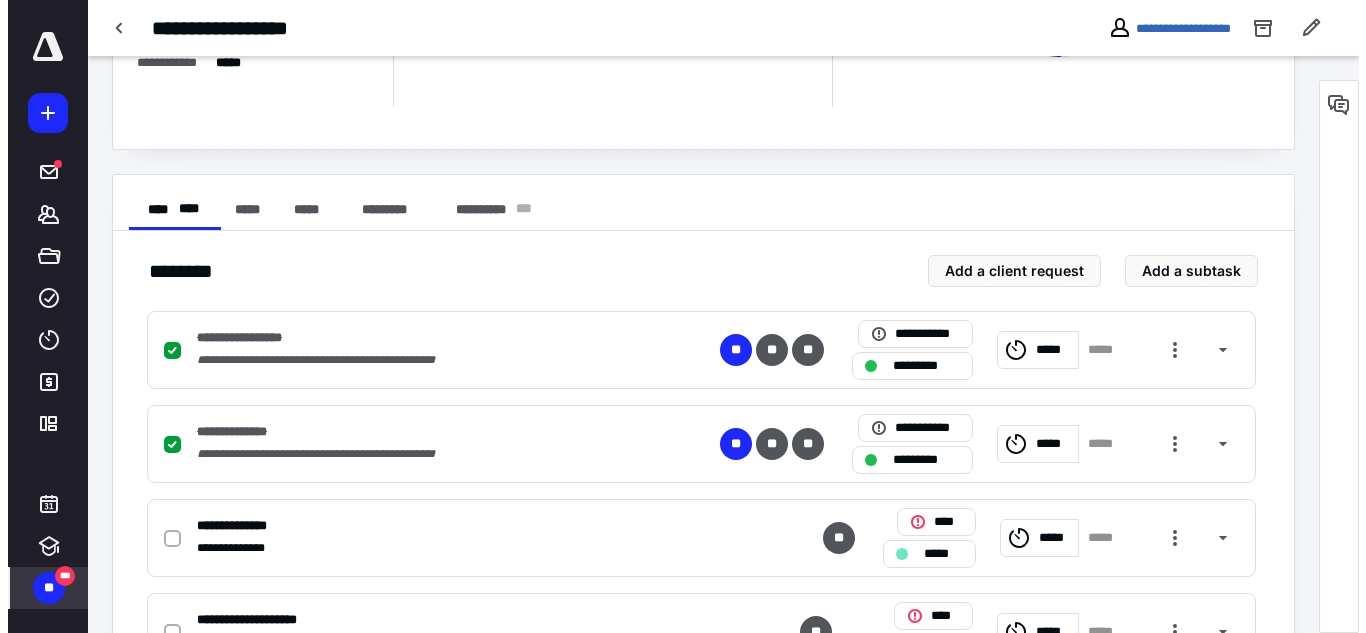 scroll, scrollTop: 0, scrollLeft: 0, axis: both 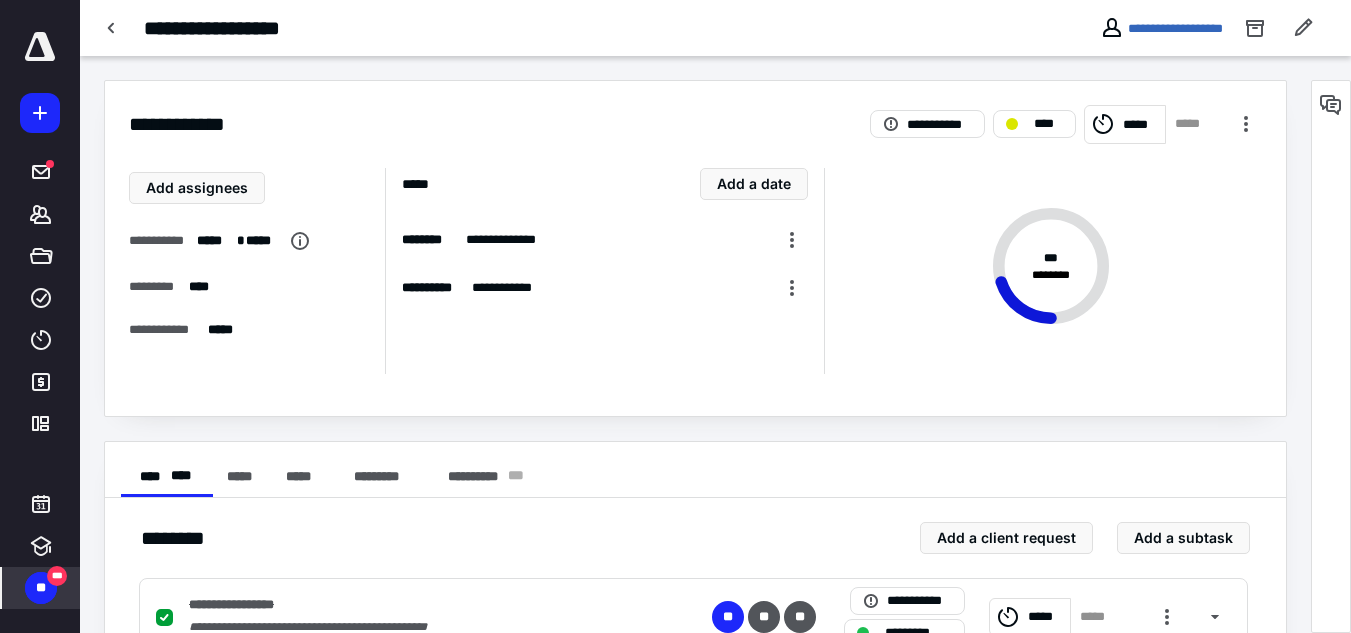 click on "**" at bounding box center [41, 588] 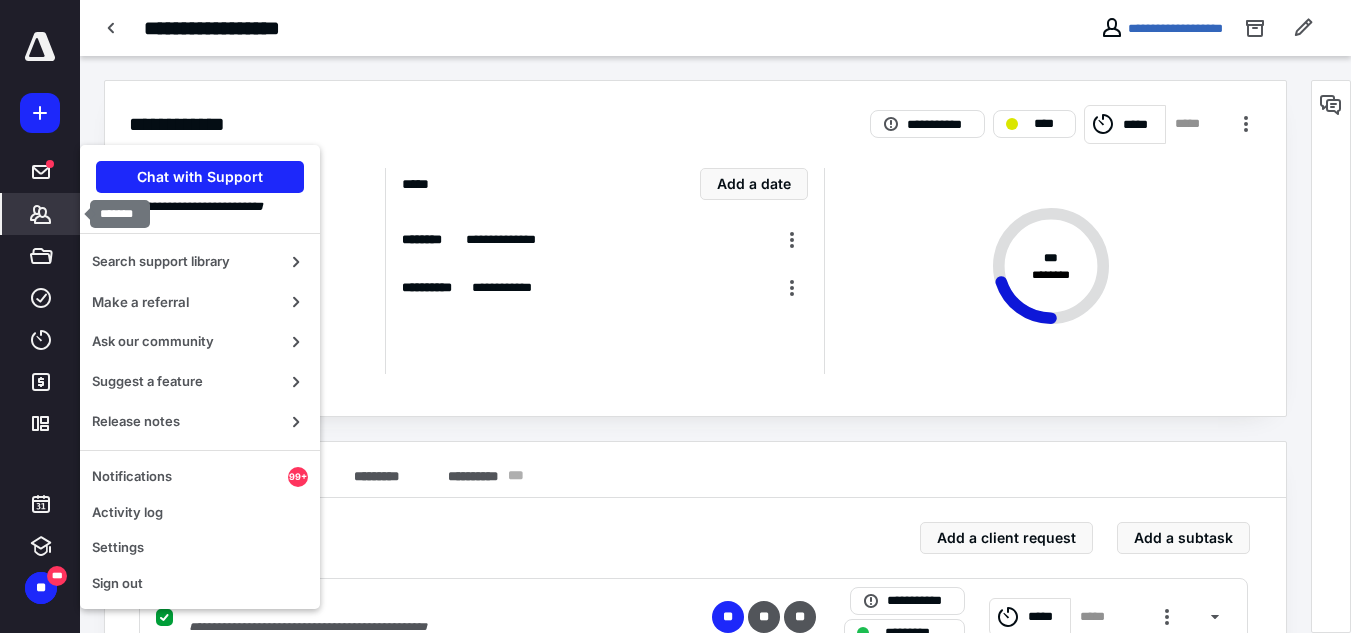 click 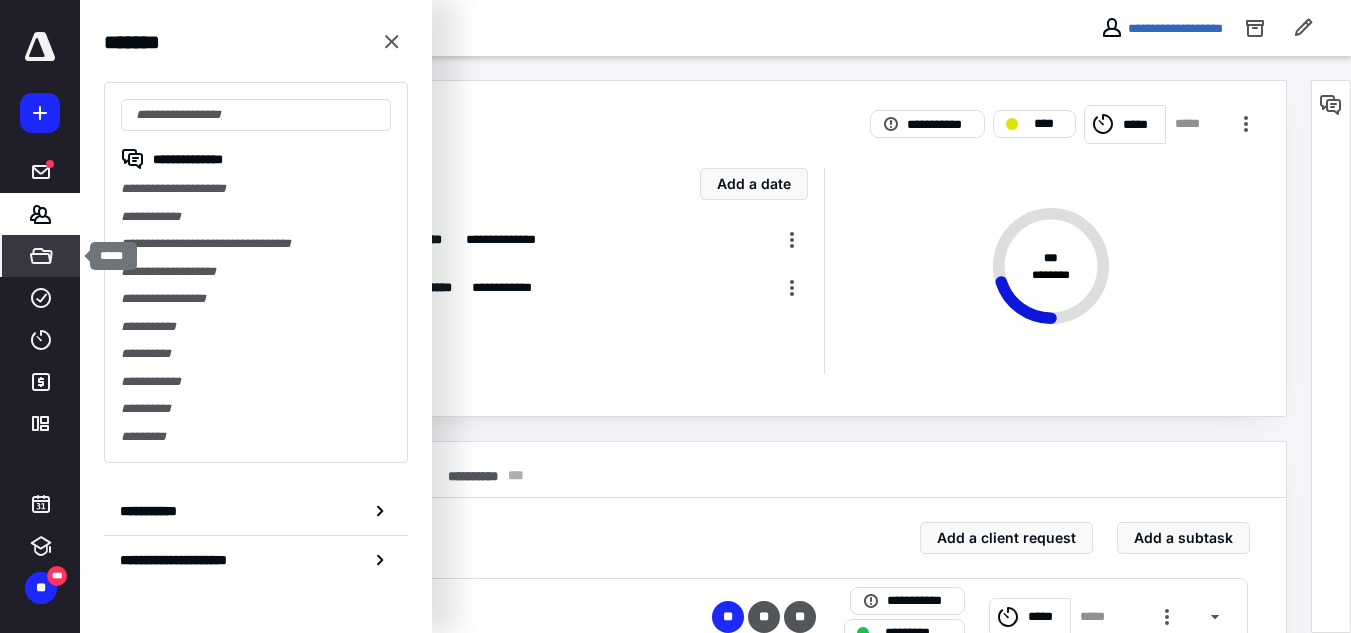 click 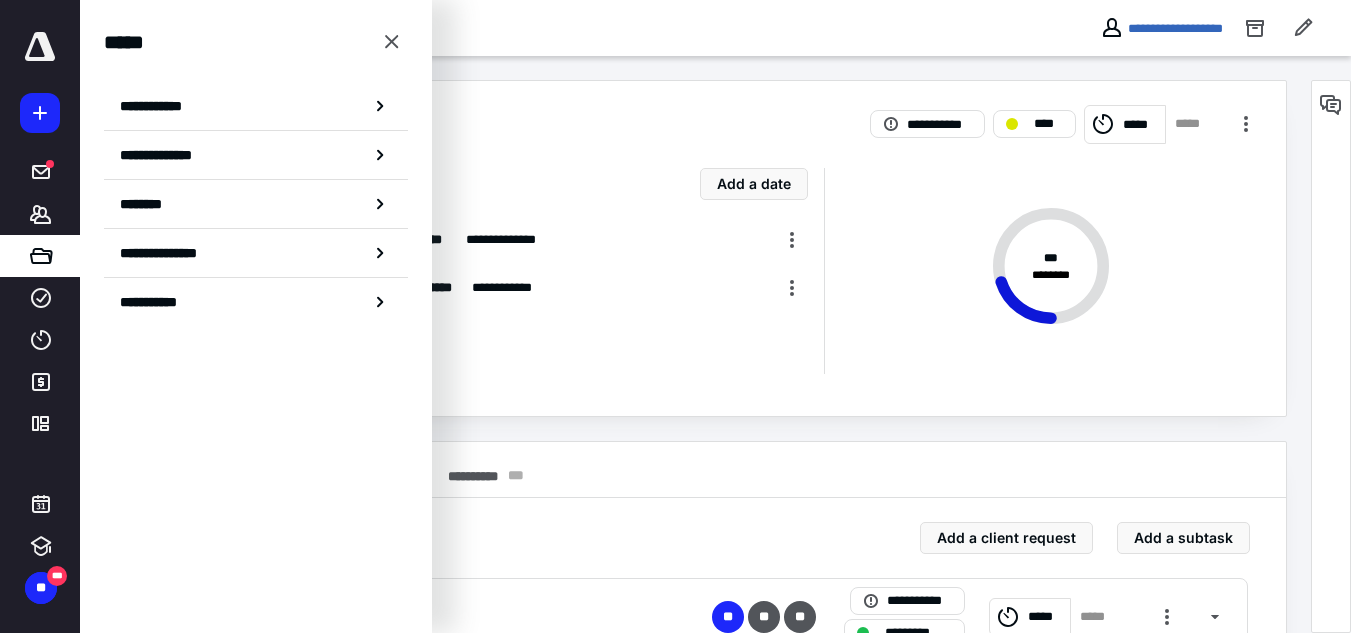 click 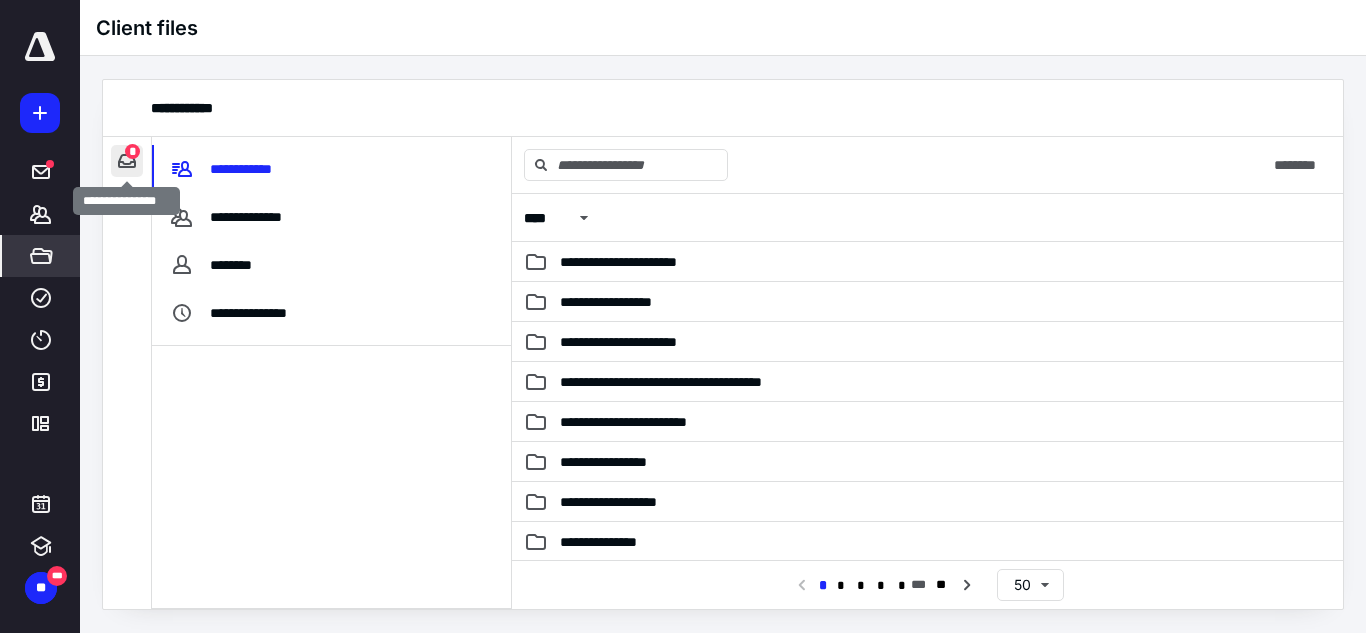 click at bounding box center (127, 161) 